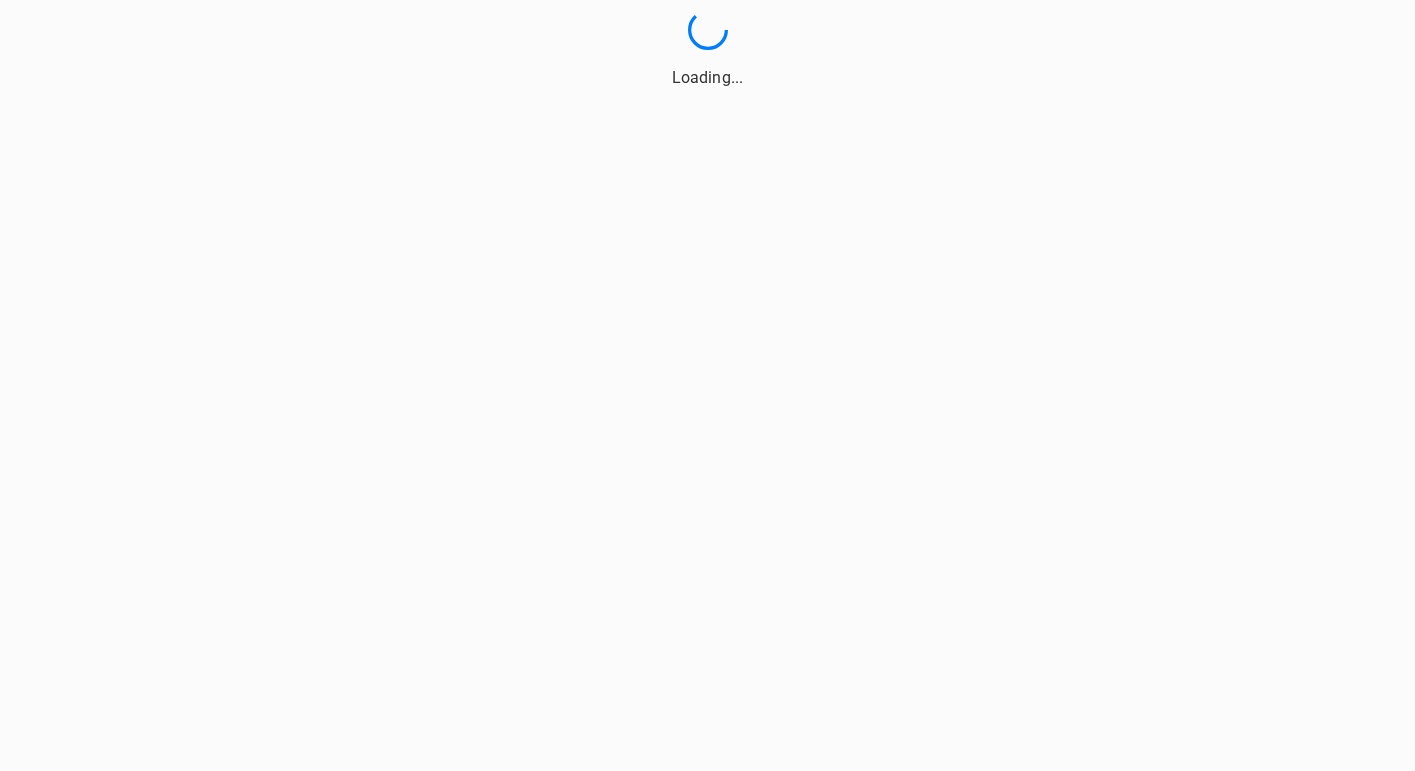 scroll, scrollTop: 0, scrollLeft: 0, axis: both 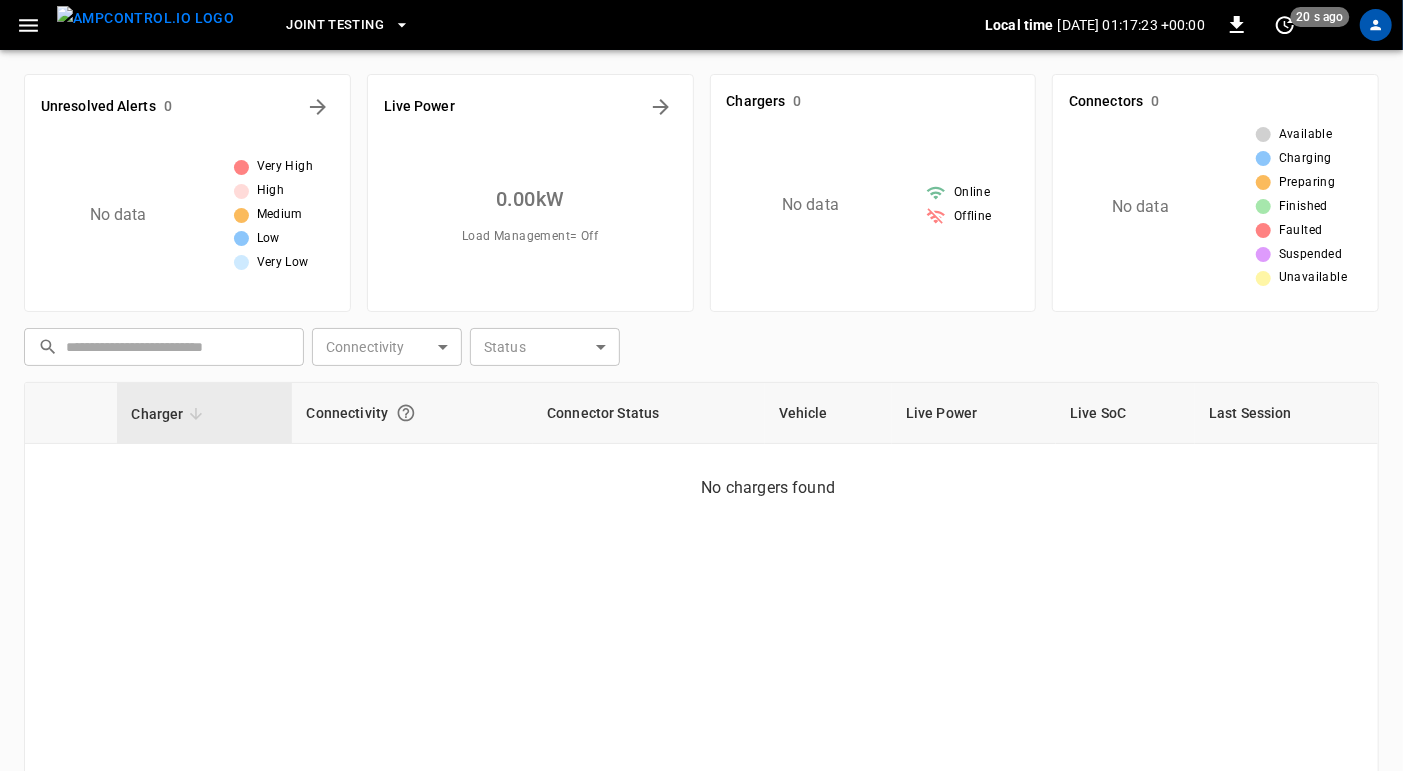 click on "Joint Testing" at bounding box center (335, 25) 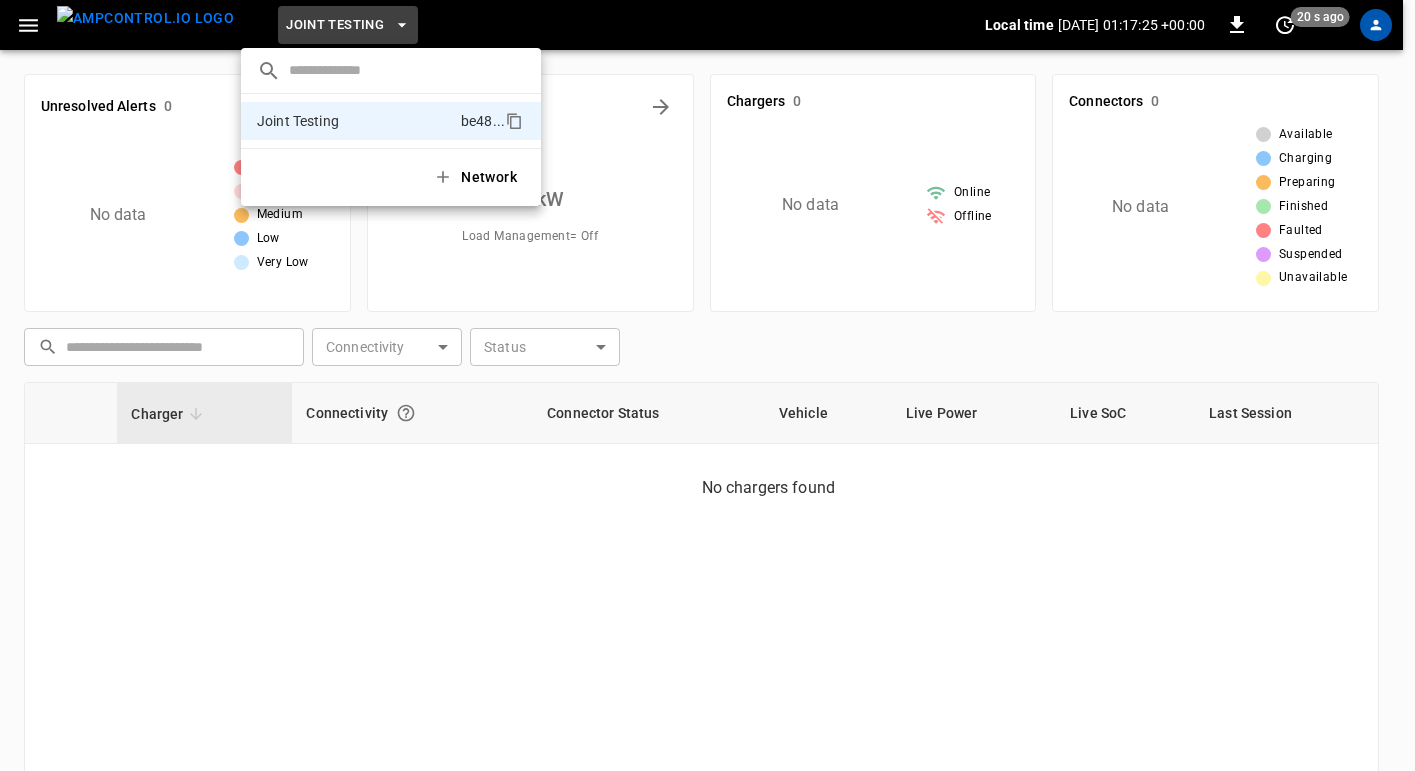click at bounding box center [707, 385] 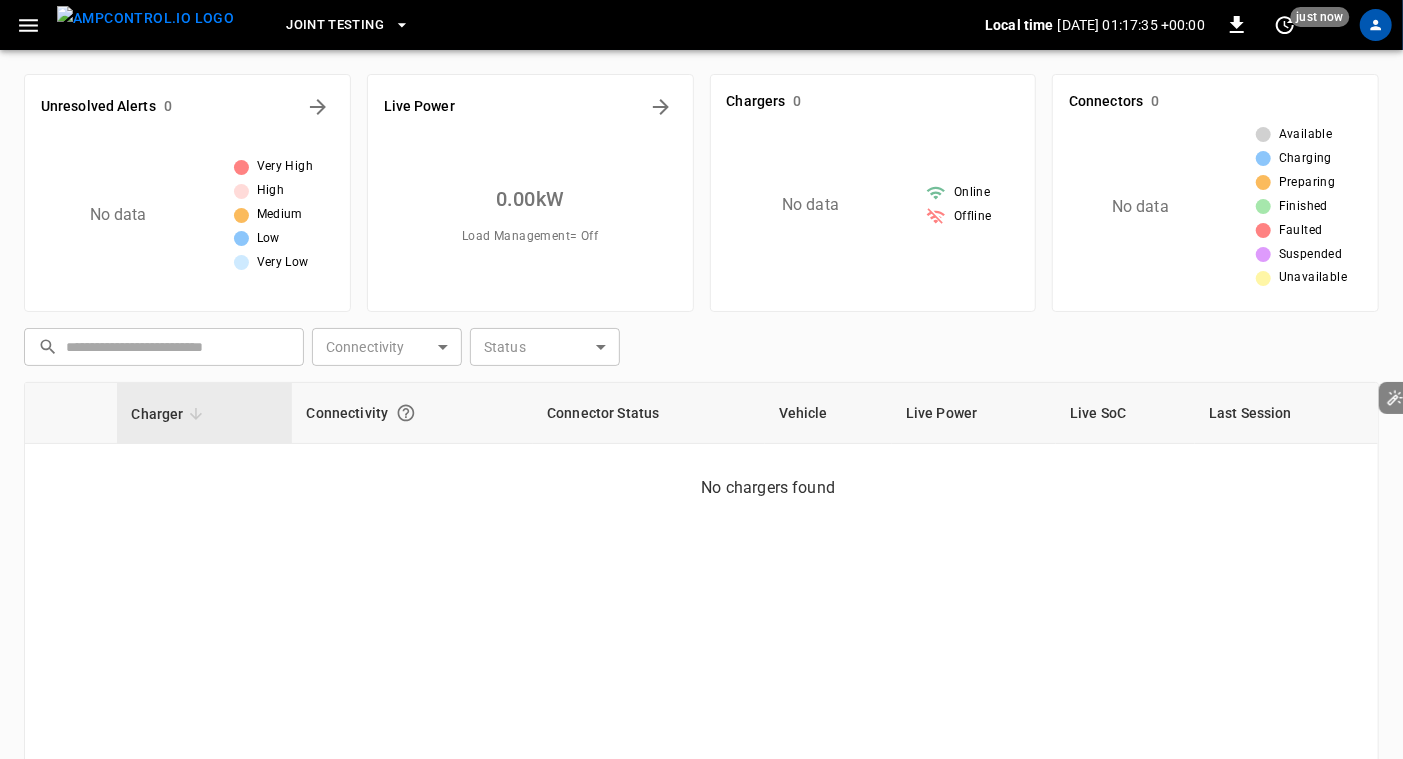 click 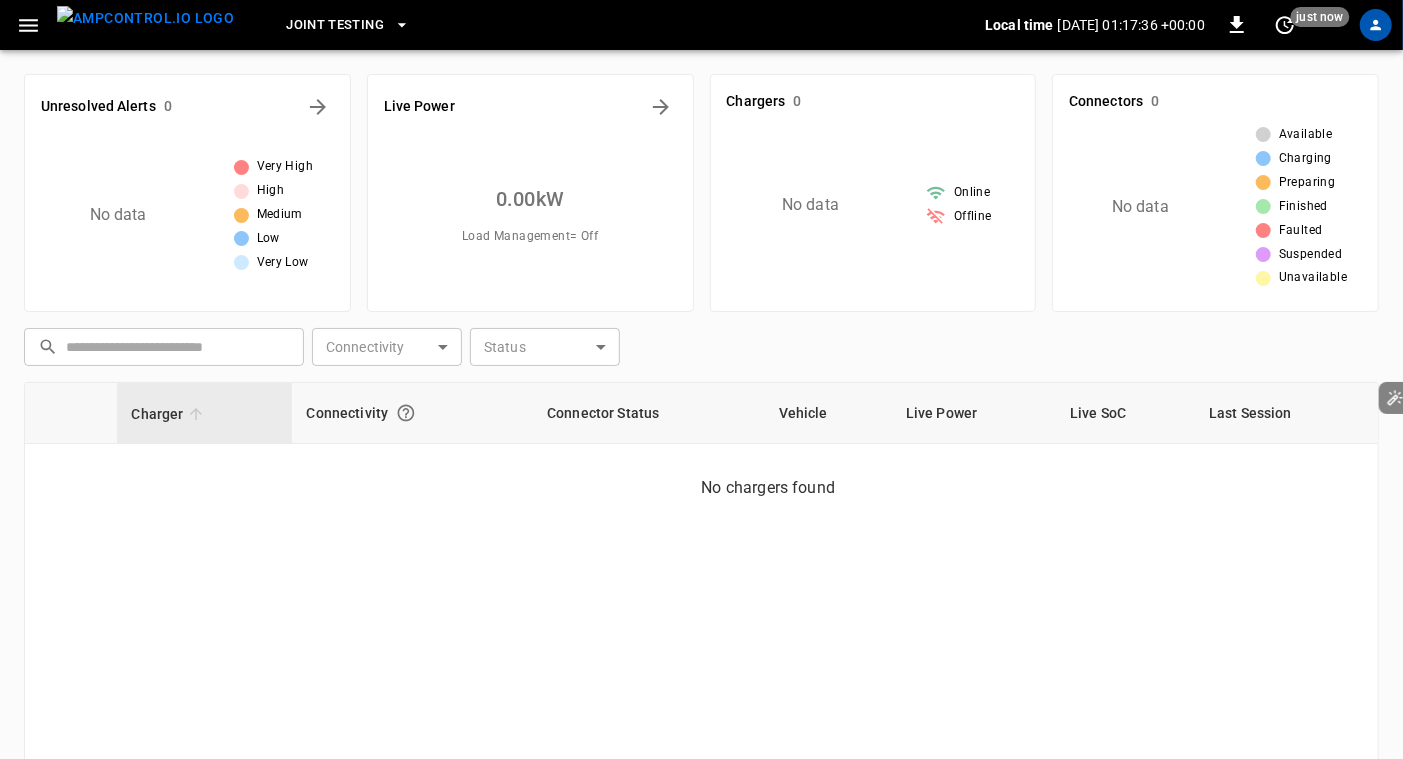 click 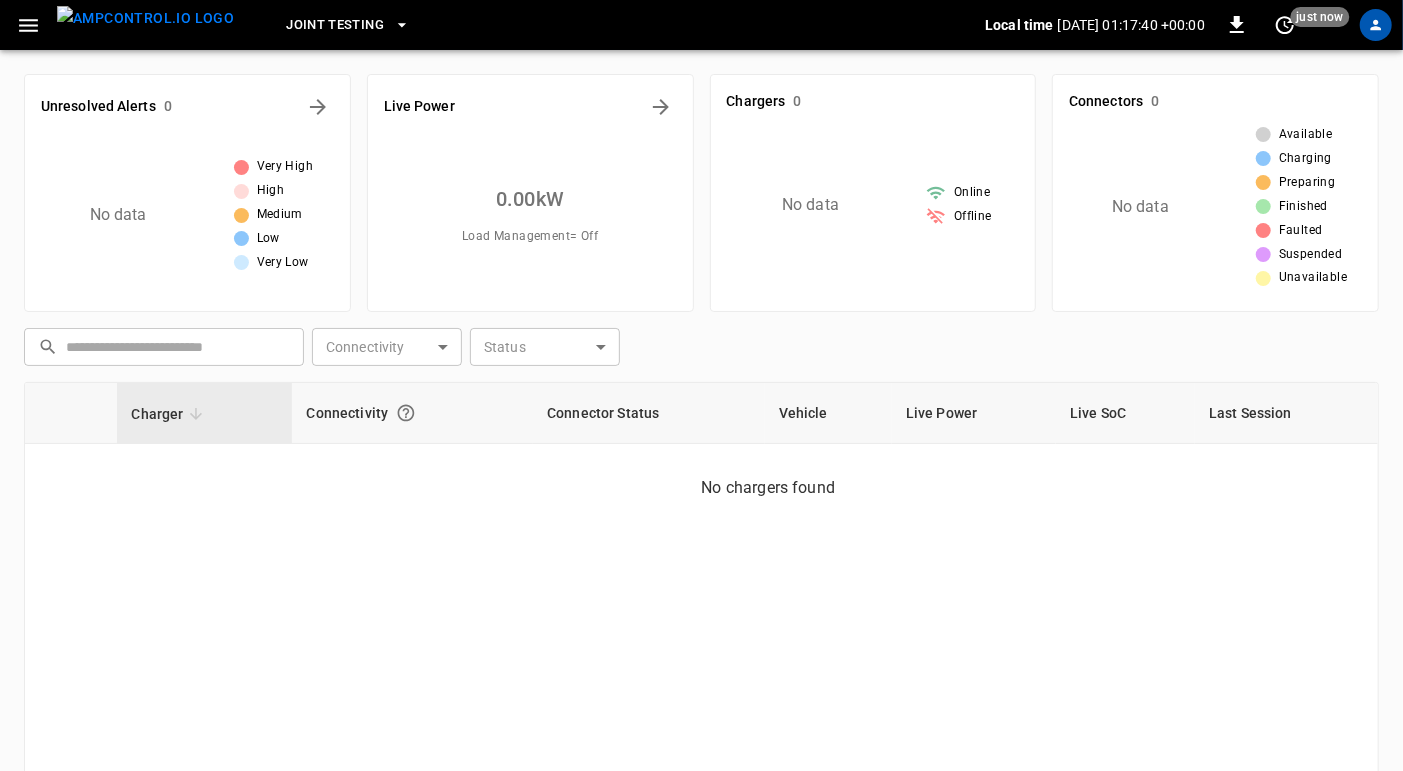 click at bounding box center [145, 18] 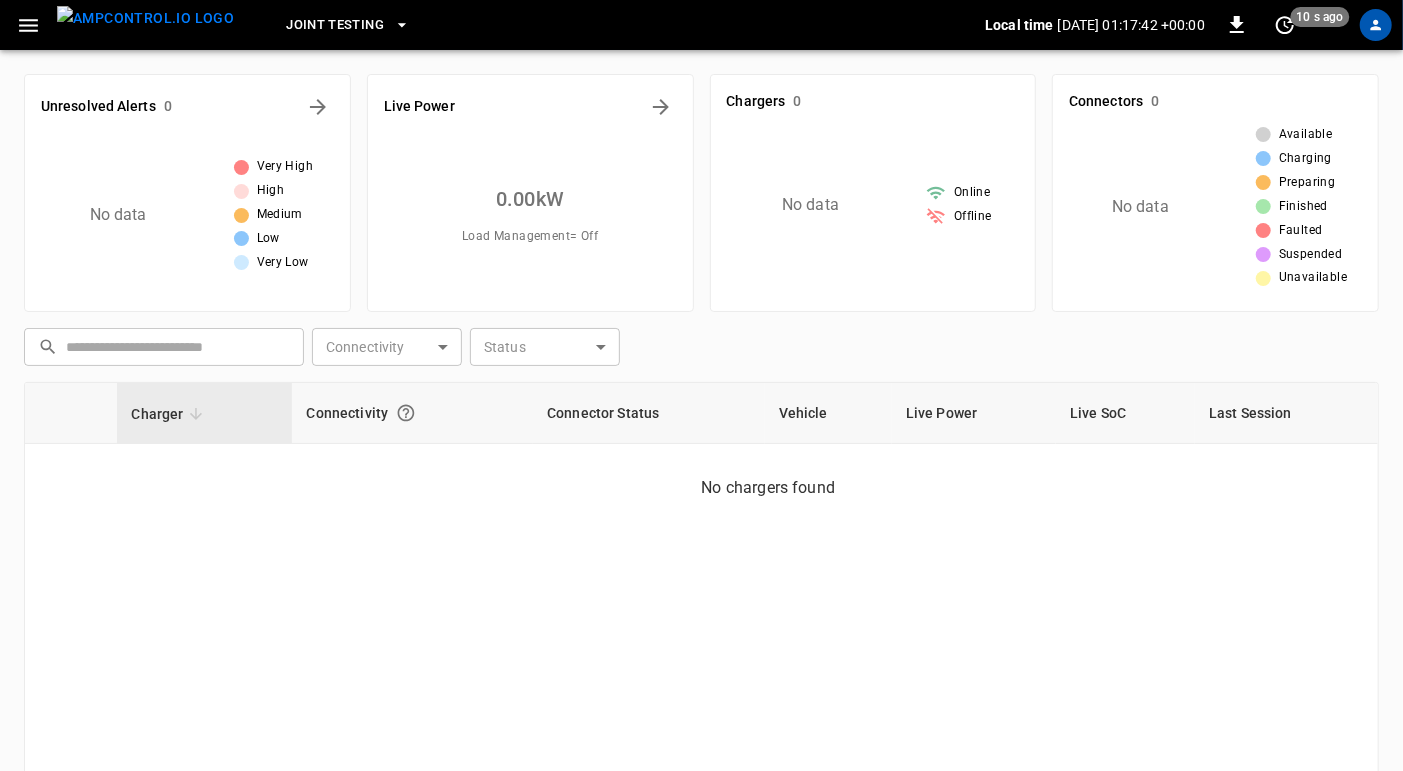 click 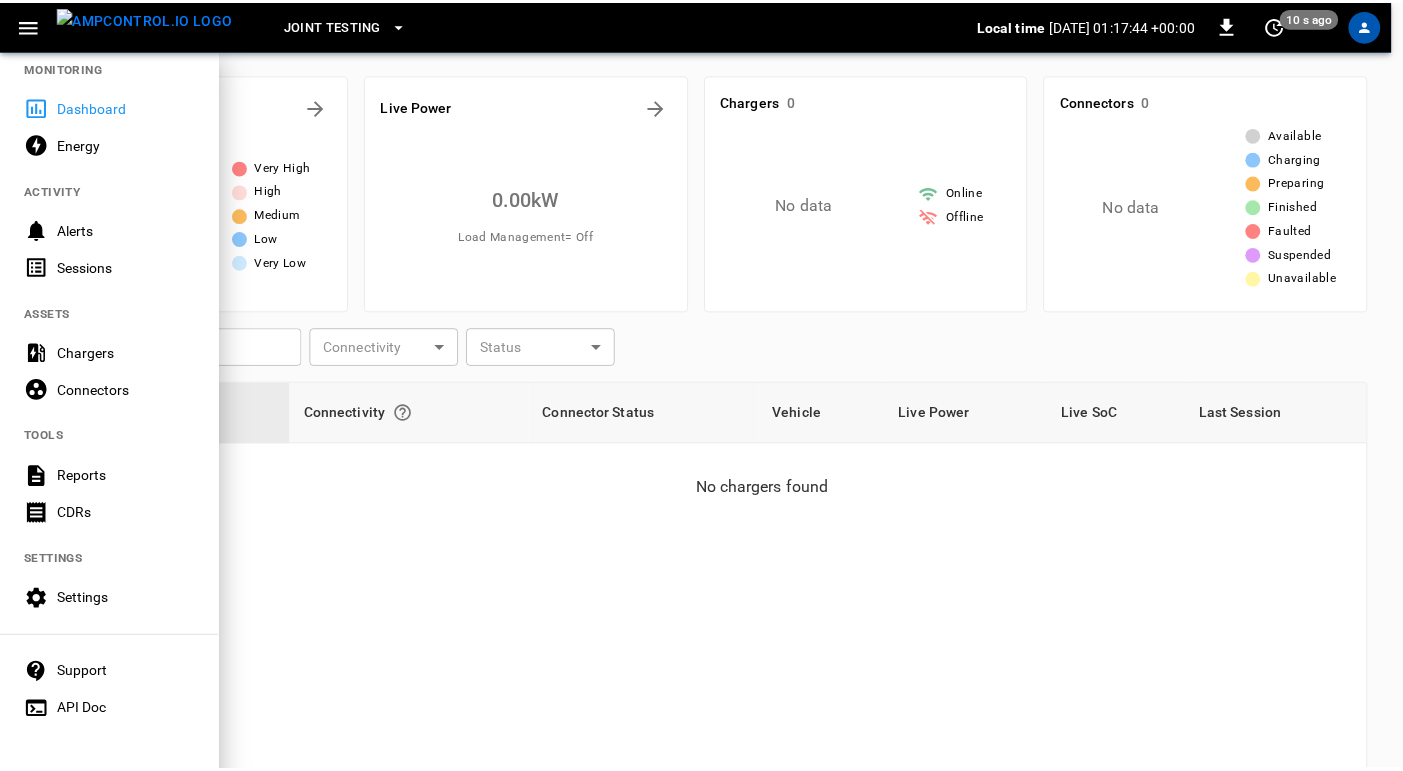 scroll, scrollTop: 33, scrollLeft: 0, axis: vertical 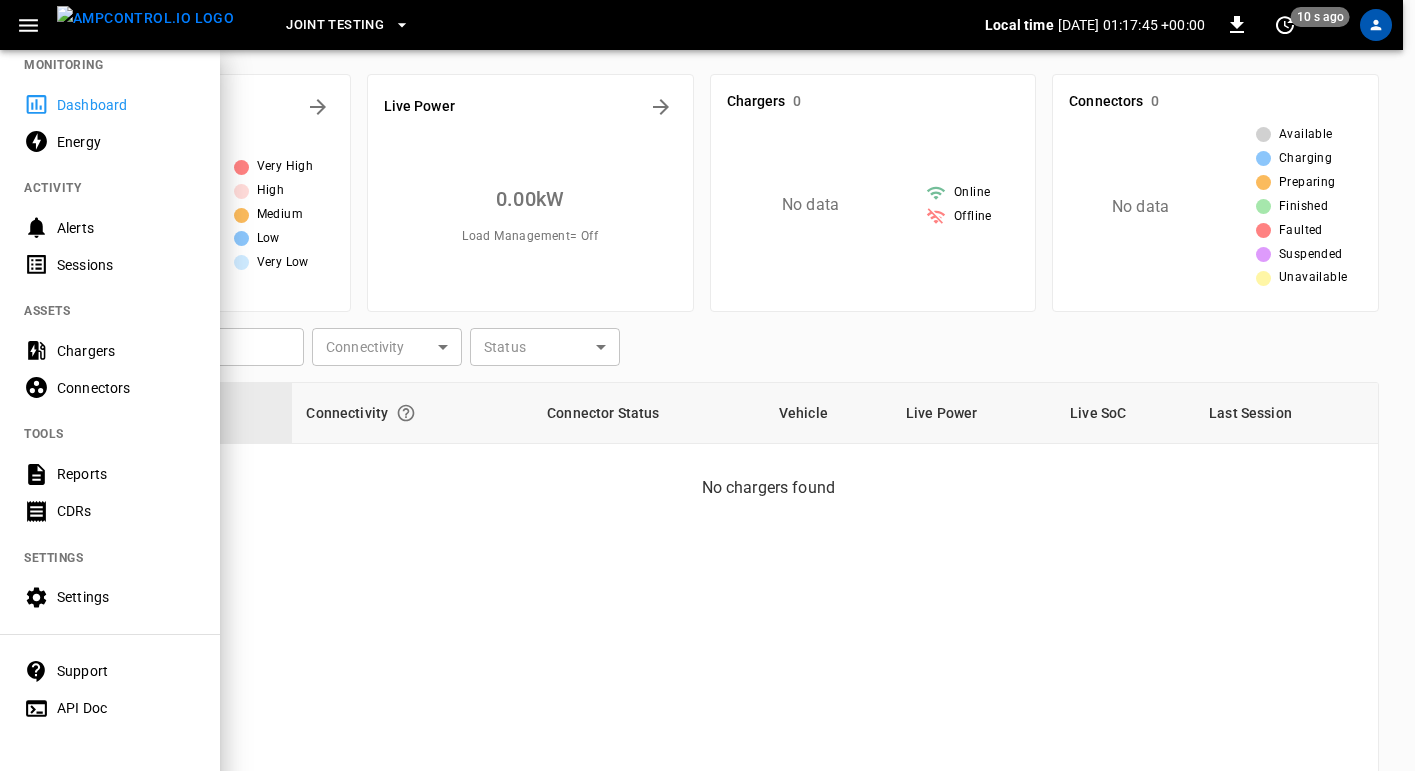 click on "Chargers" at bounding box center (126, 351) 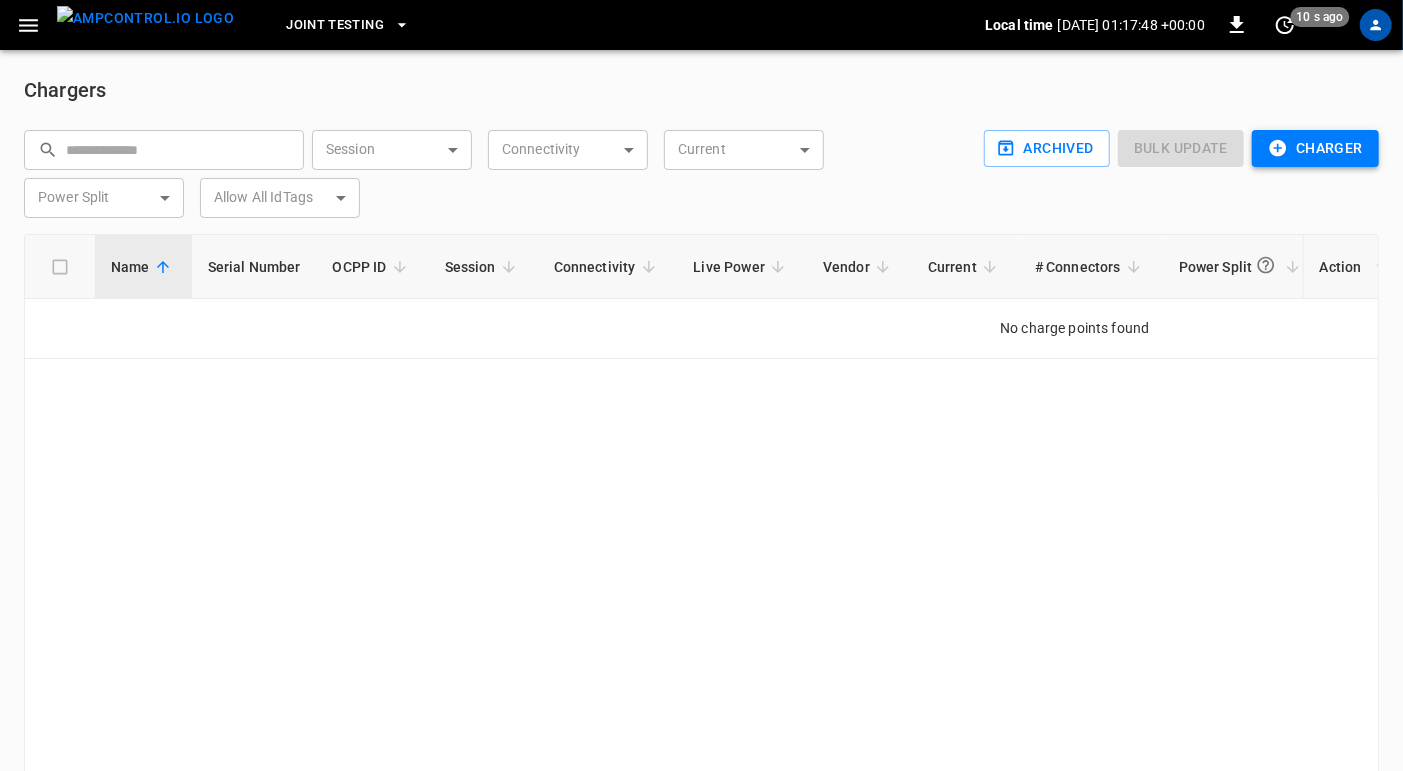 click on "Charger" at bounding box center [1315, 148] 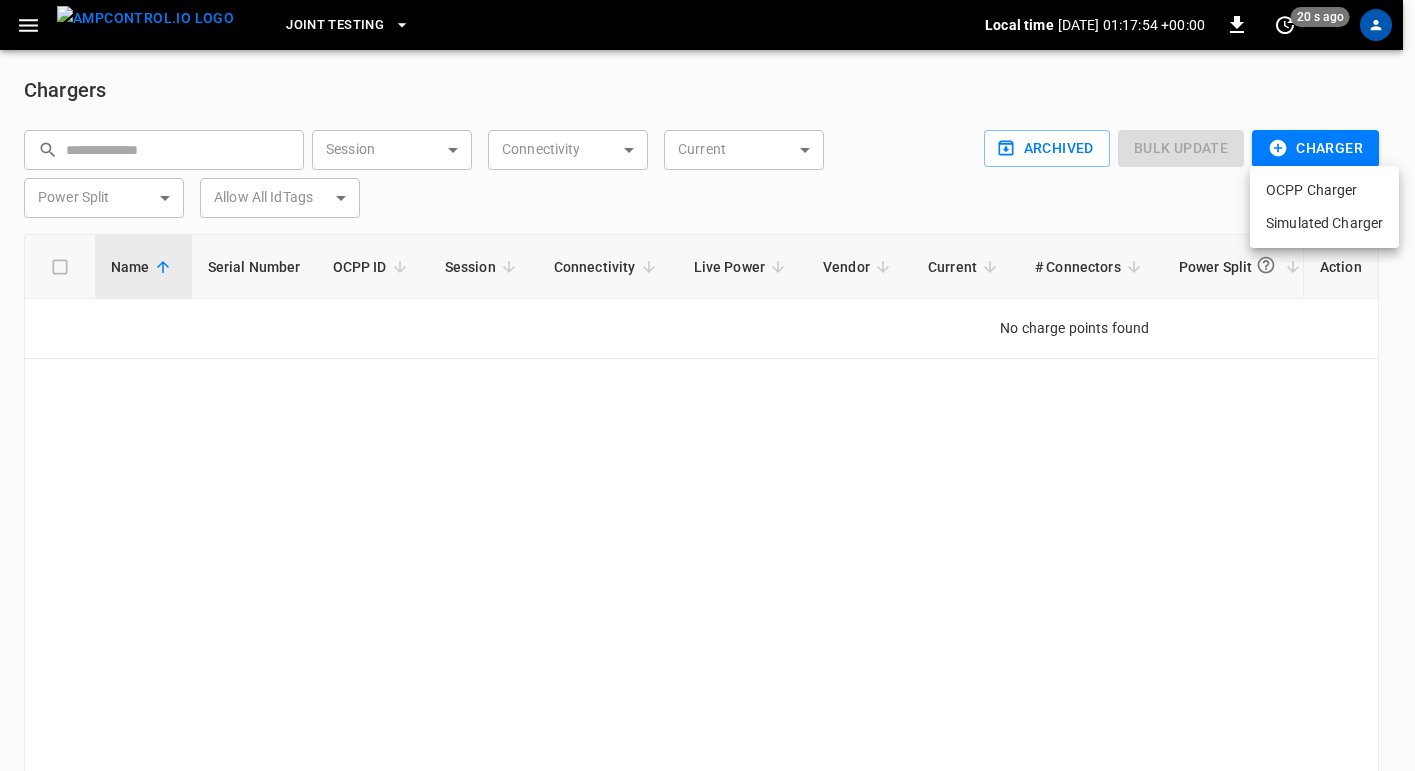 click on "OCPP Charger" at bounding box center (1324, 190) 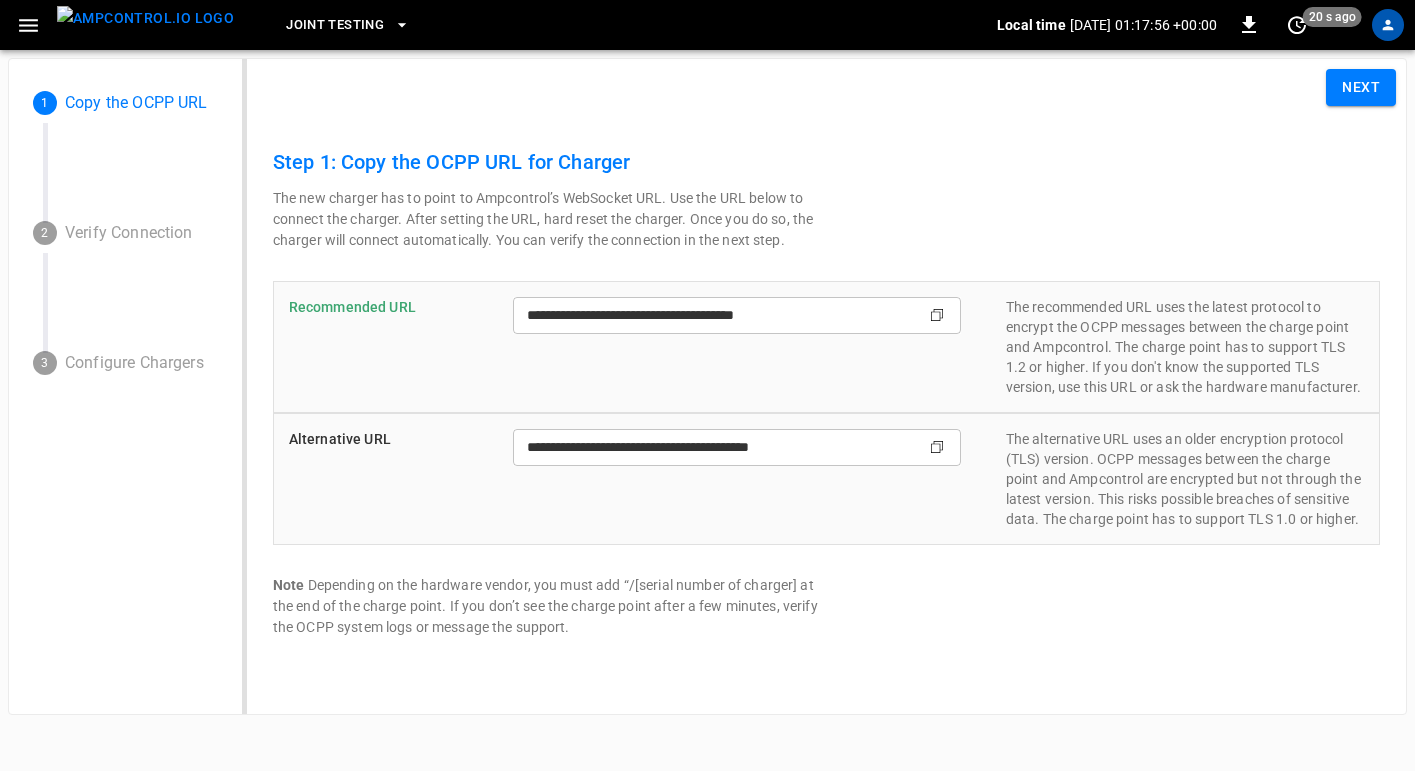 type on "**********" 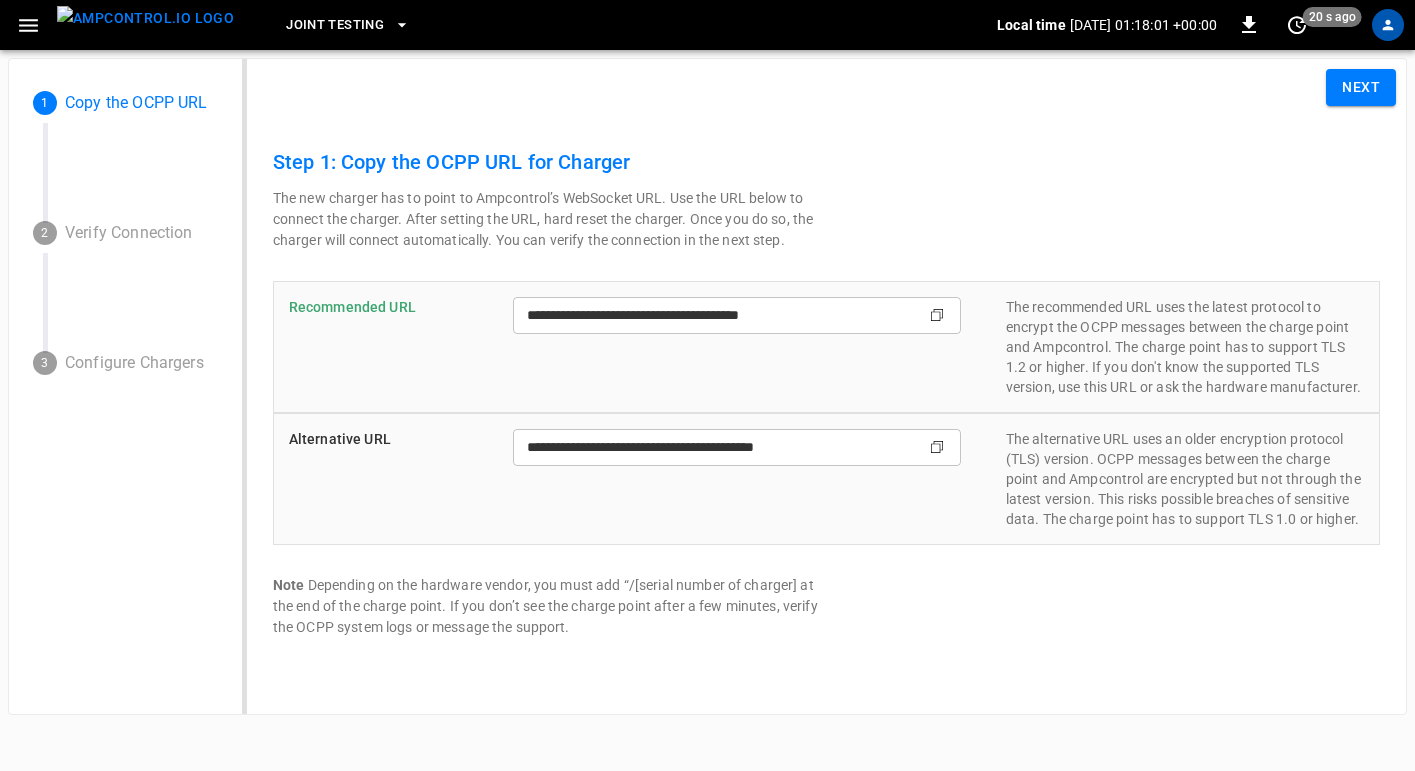click on "Copy" 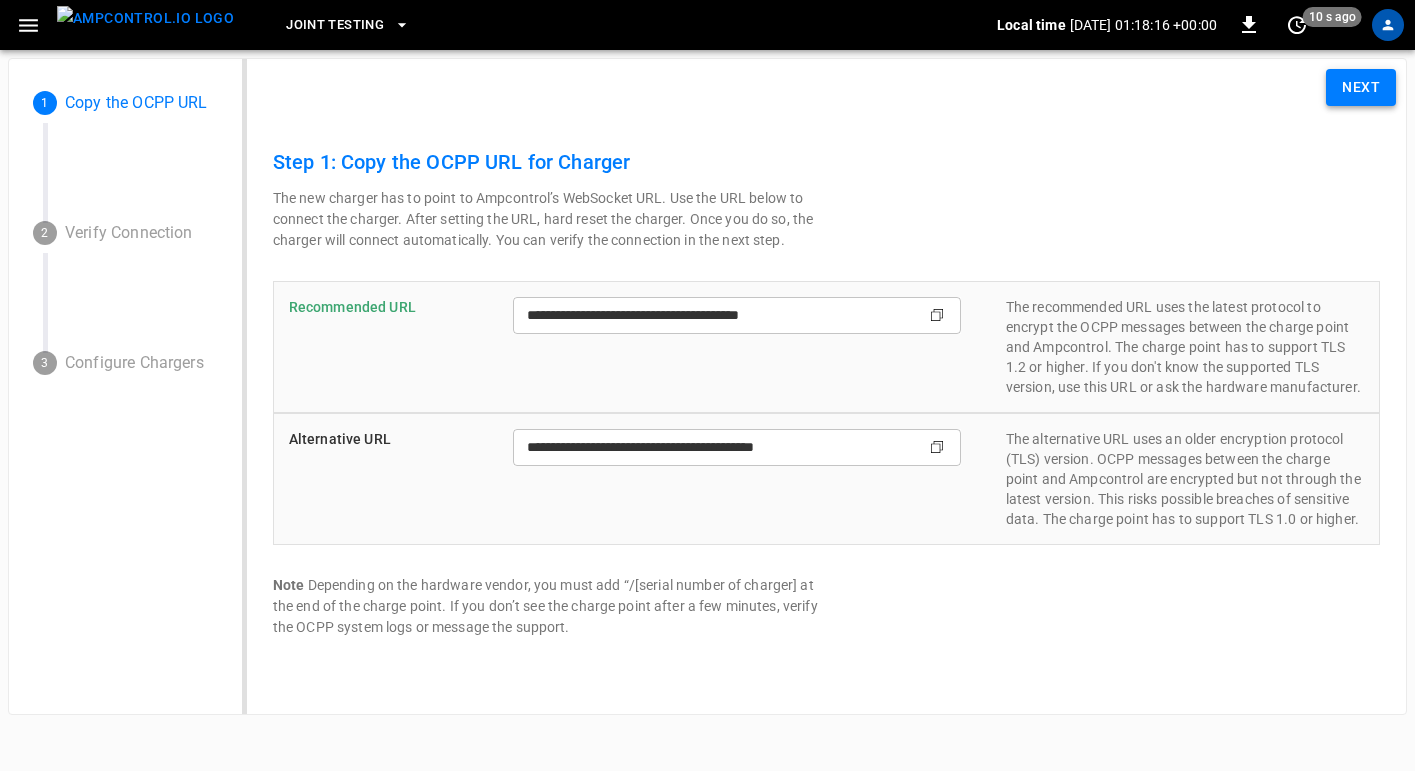 click on "Next" at bounding box center (1361, 87) 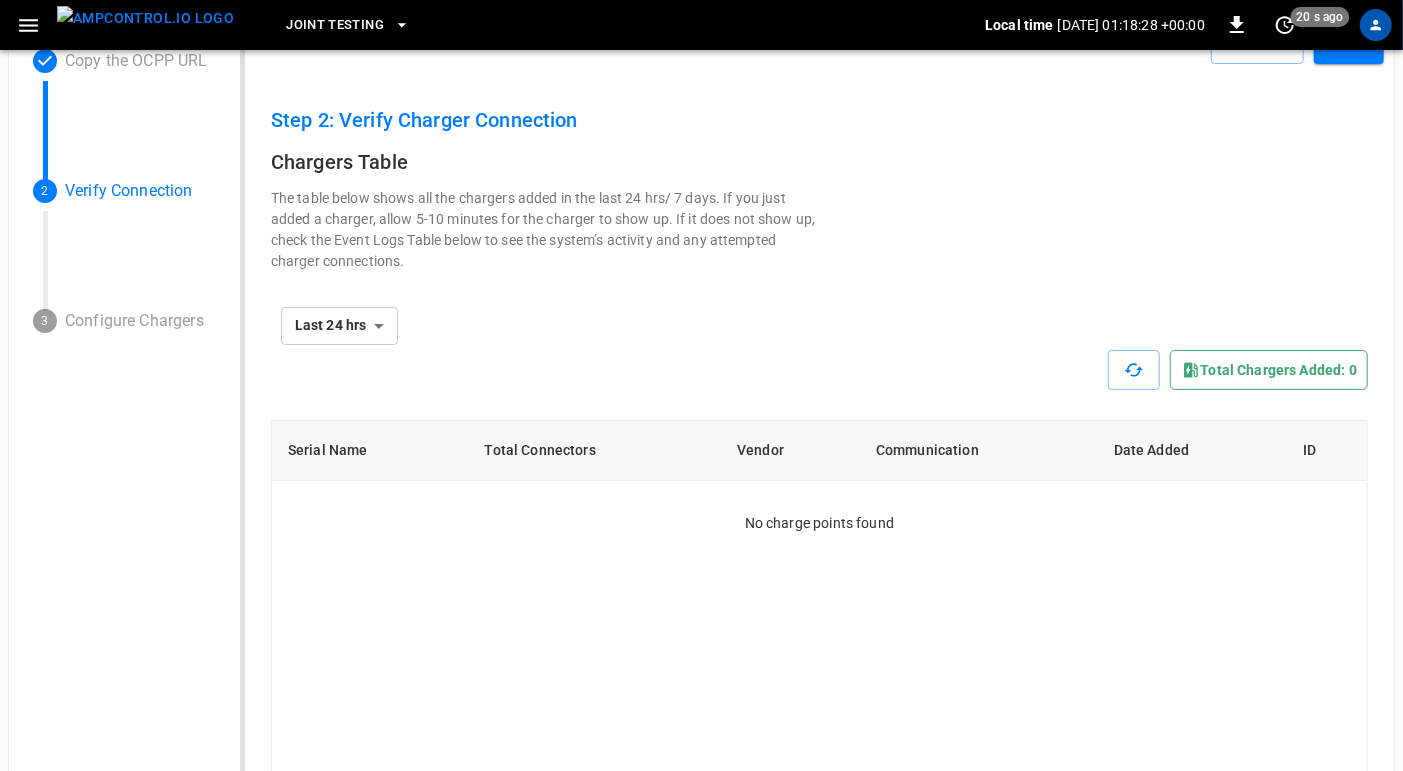 scroll, scrollTop: 0, scrollLeft: 0, axis: both 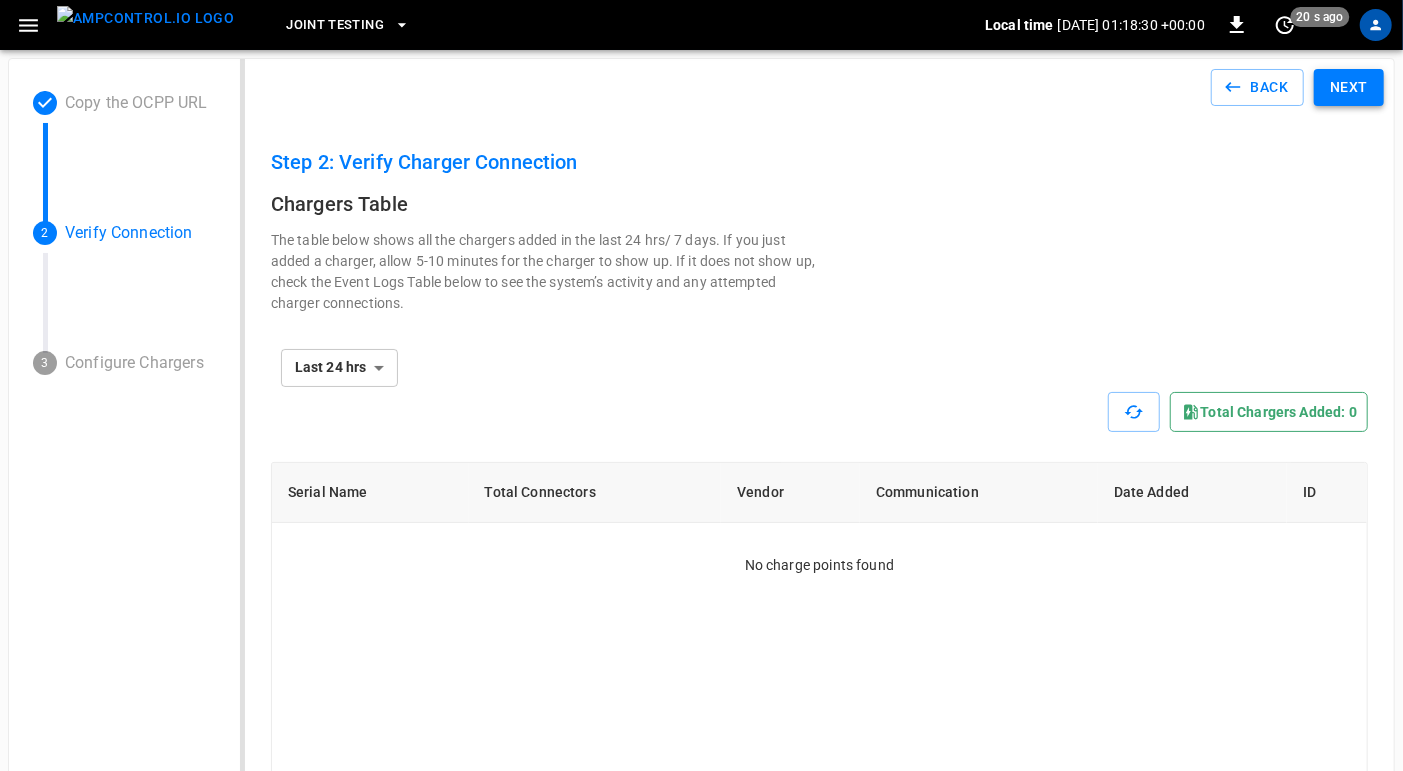 click on "Next" at bounding box center (1349, 87) 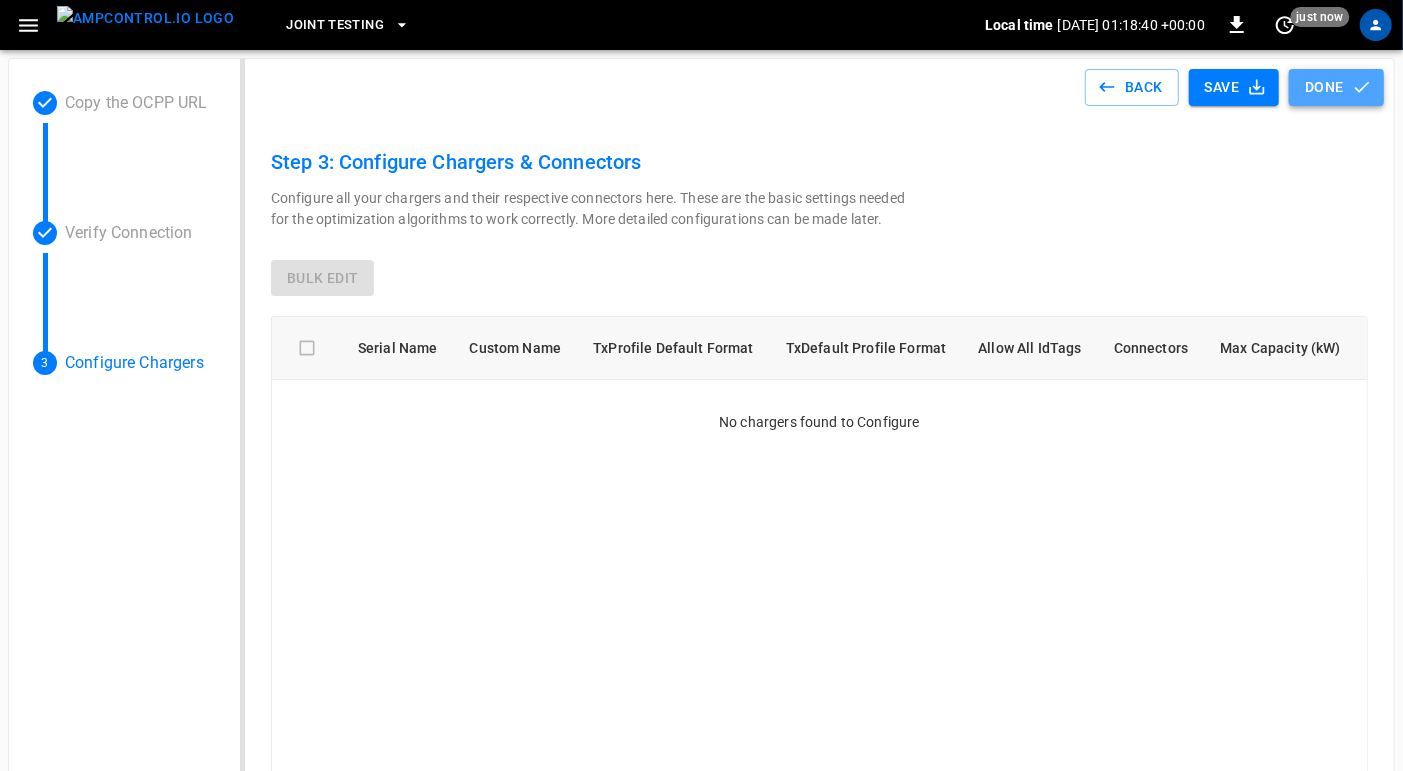 click 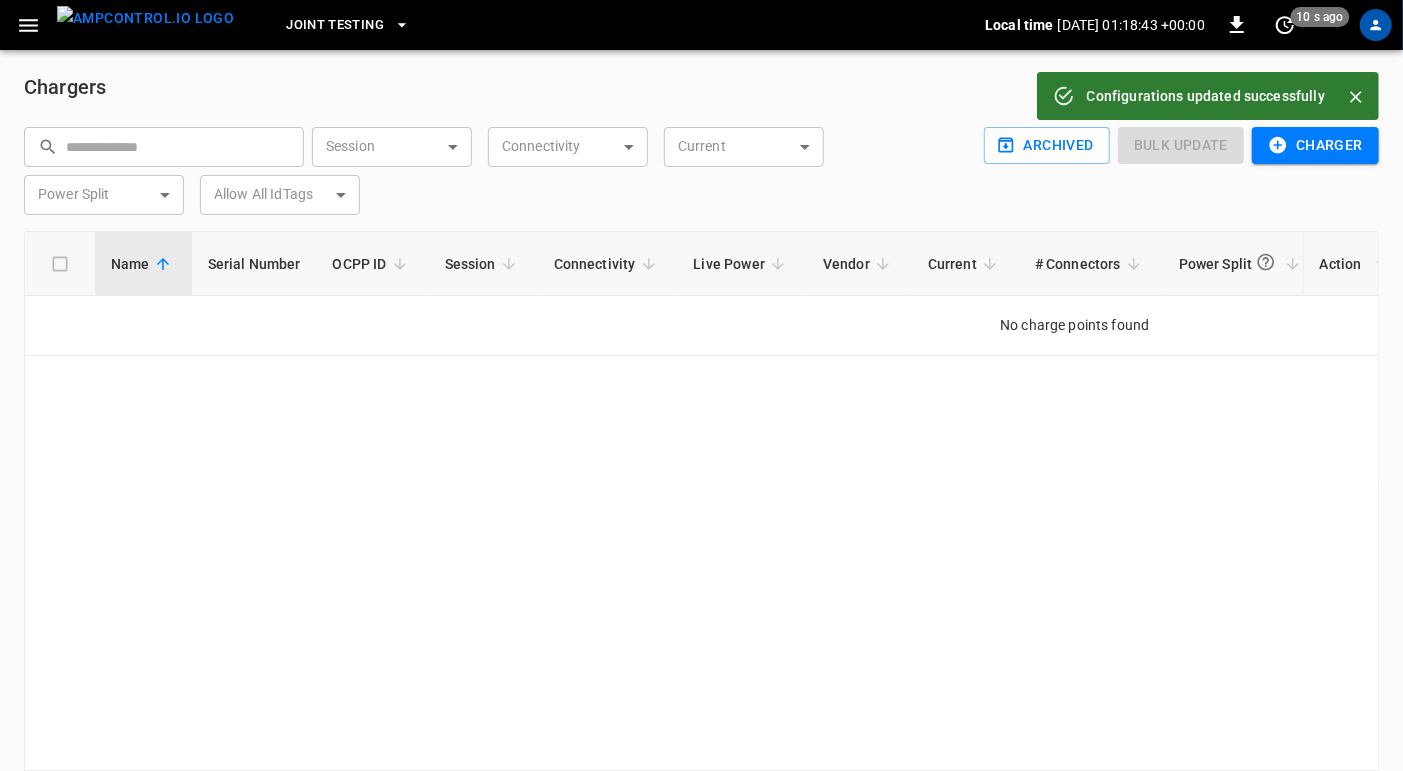 scroll, scrollTop: 0, scrollLeft: 0, axis: both 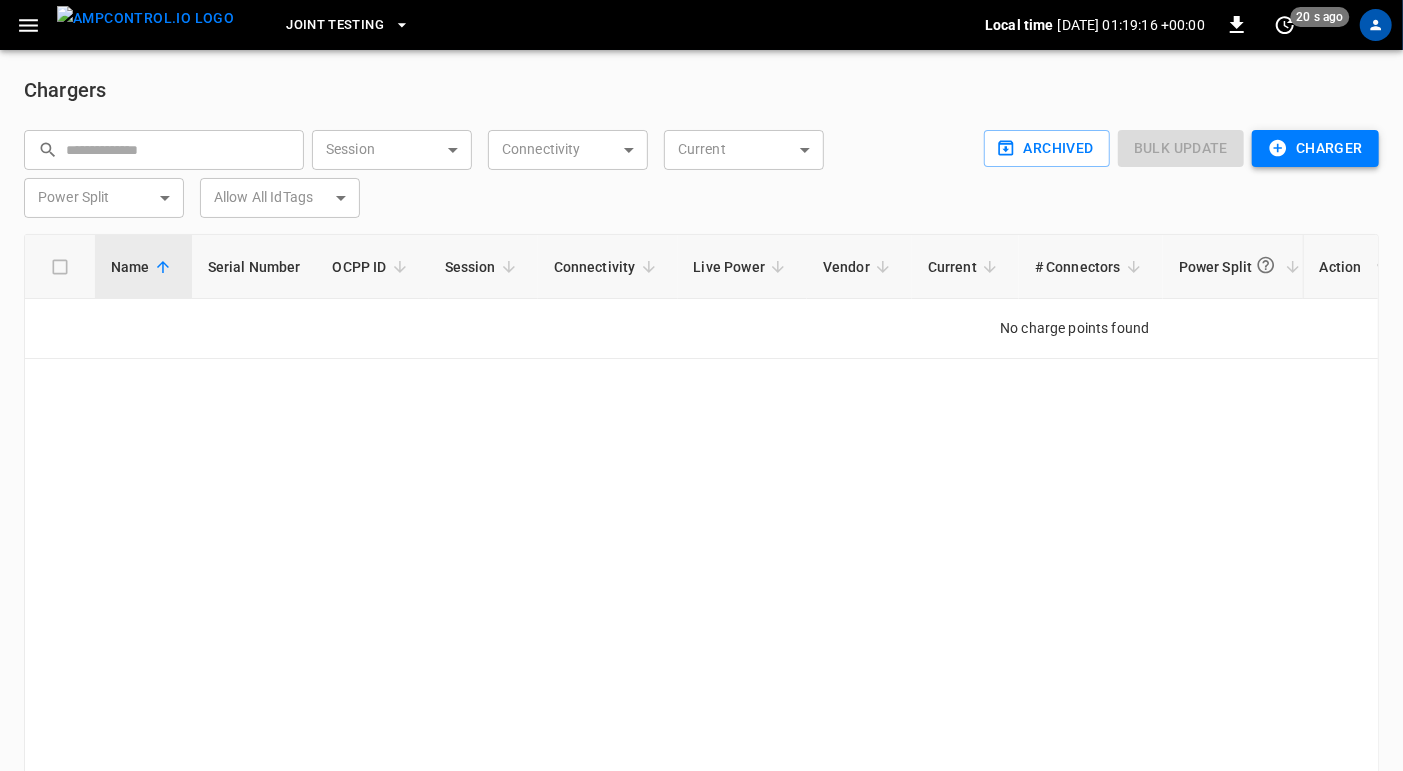 click on "Charger" at bounding box center [1315, 148] 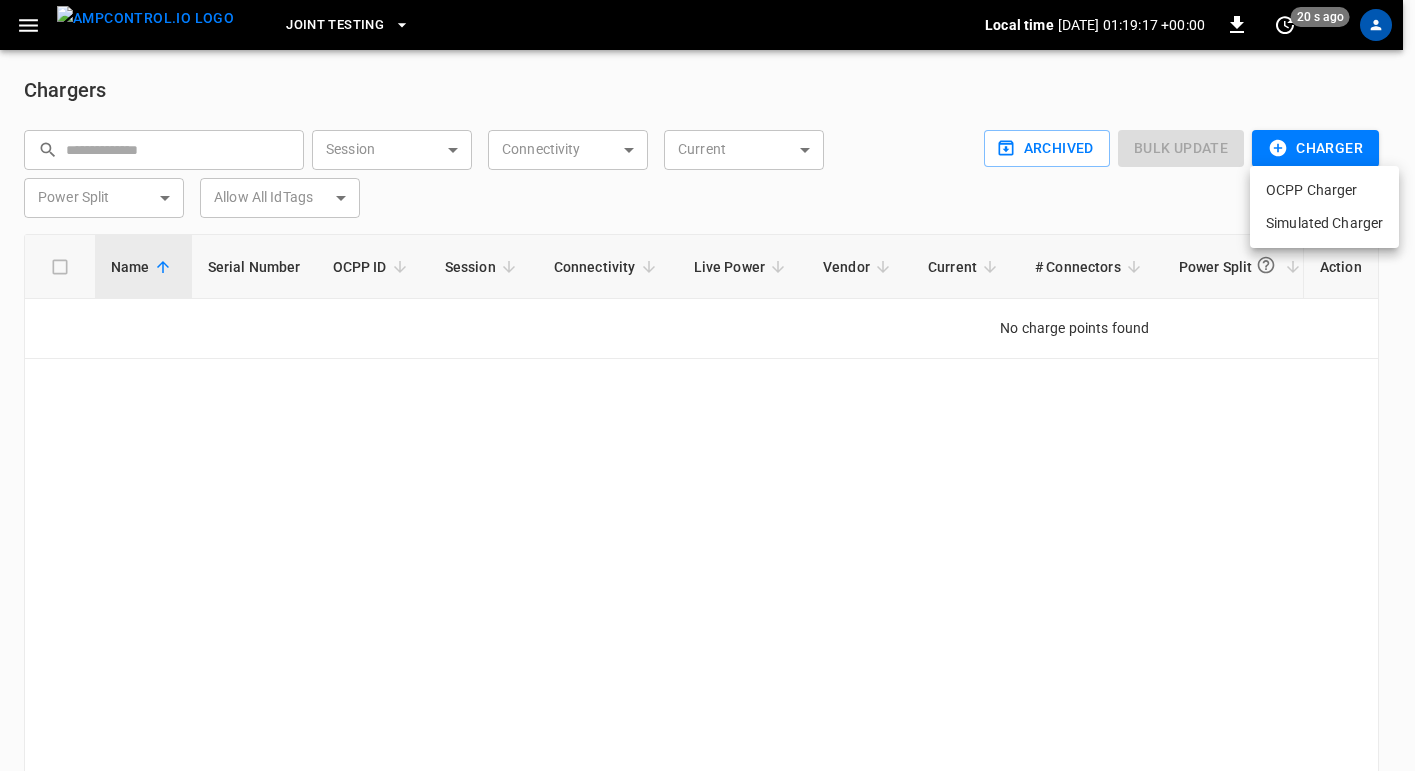 click on "OCPP Charger" at bounding box center (1324, 190) 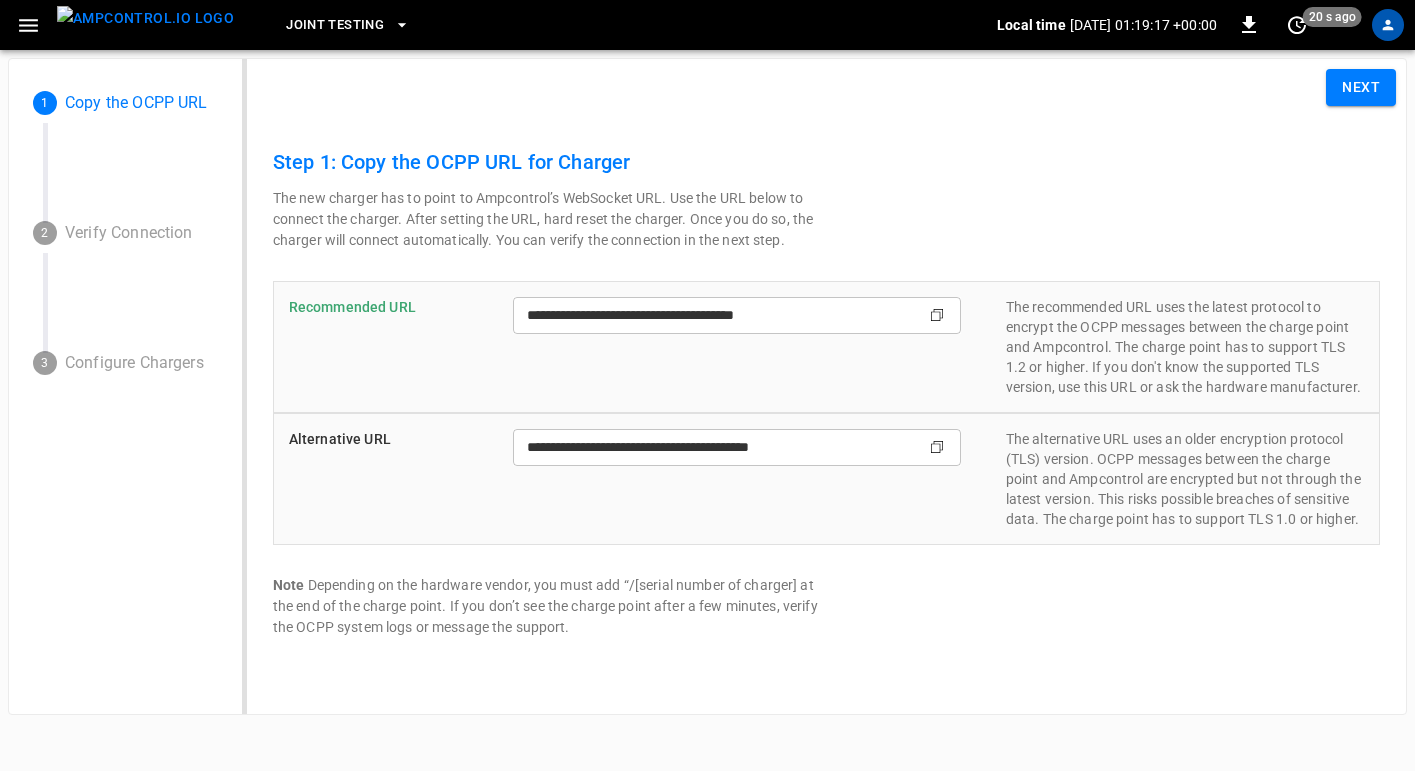type on "**********" 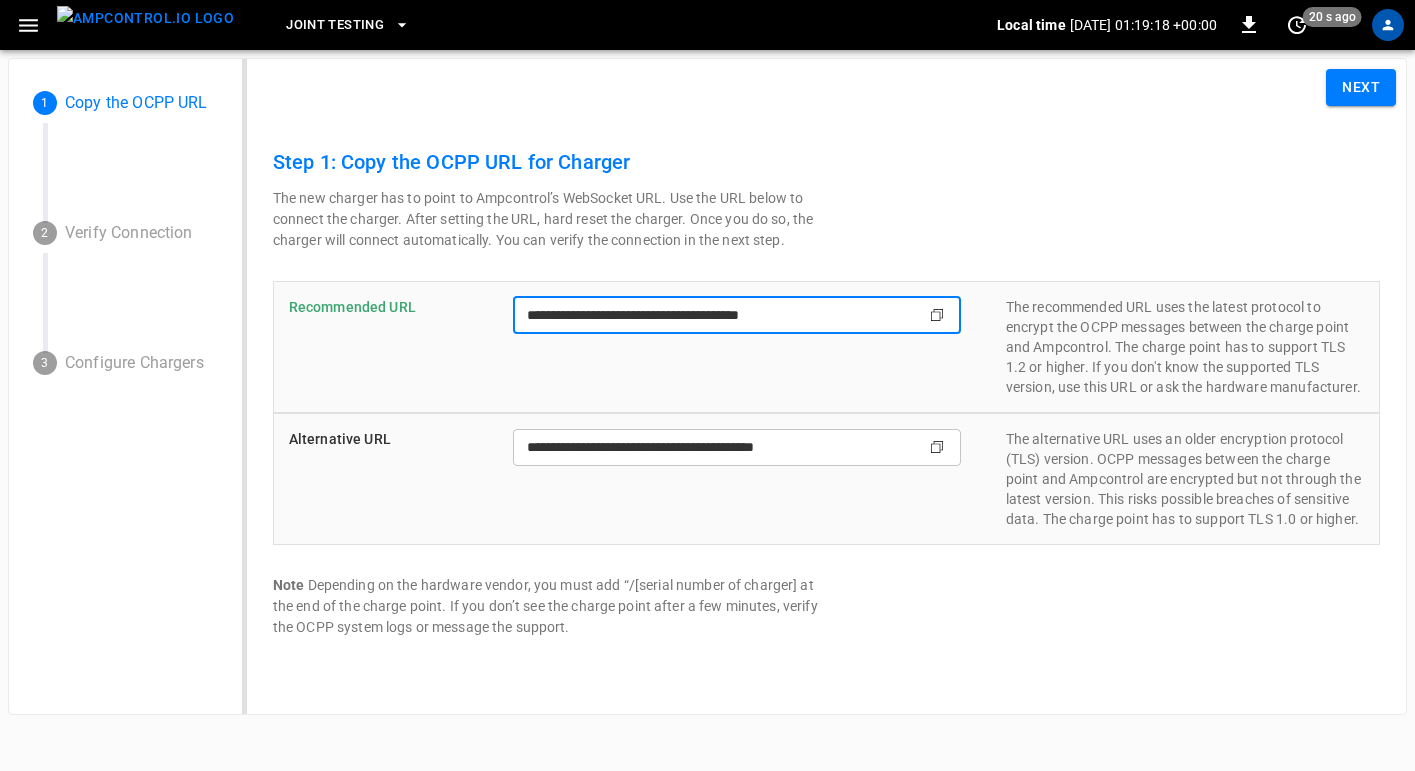 click on "**********" at bounding box center [699, 315] 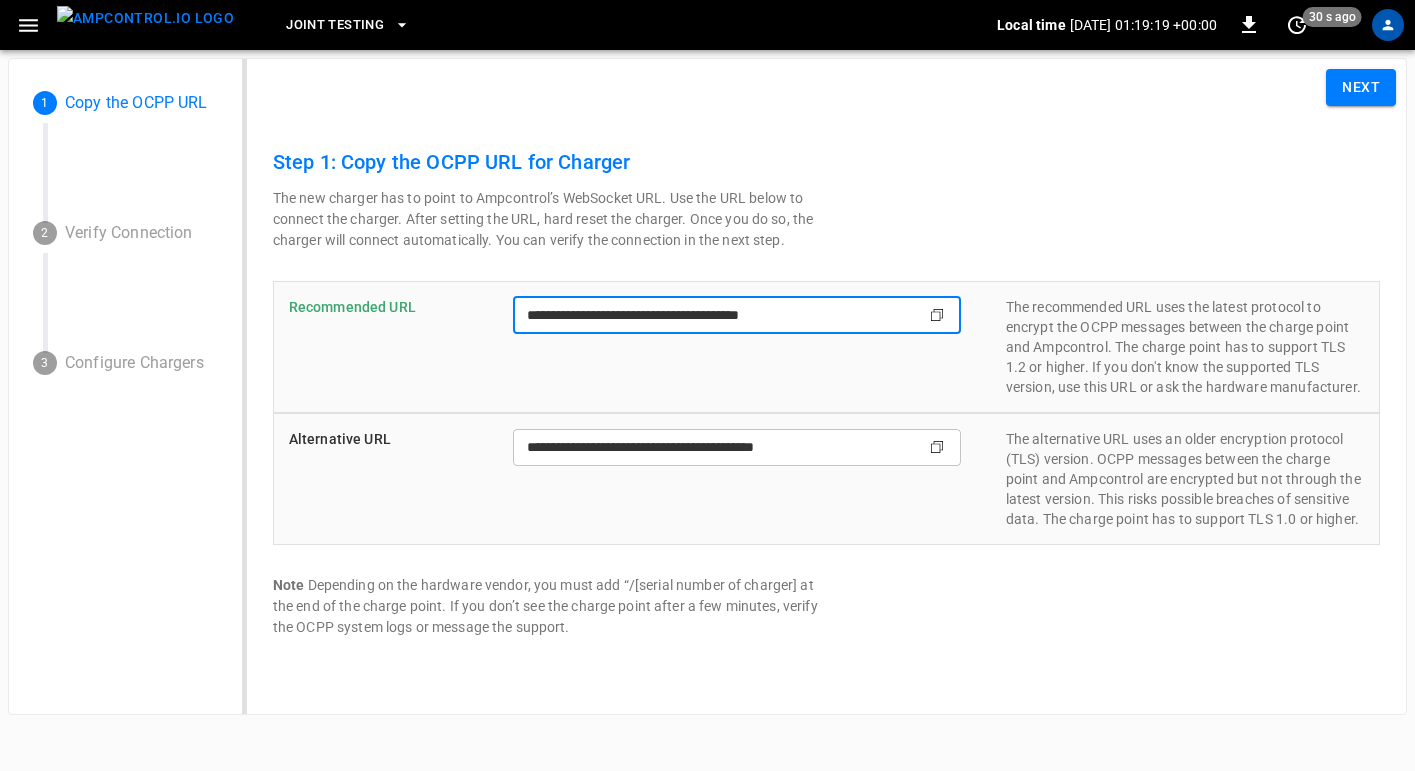 click on "**********" at bounding box center (699, 315) 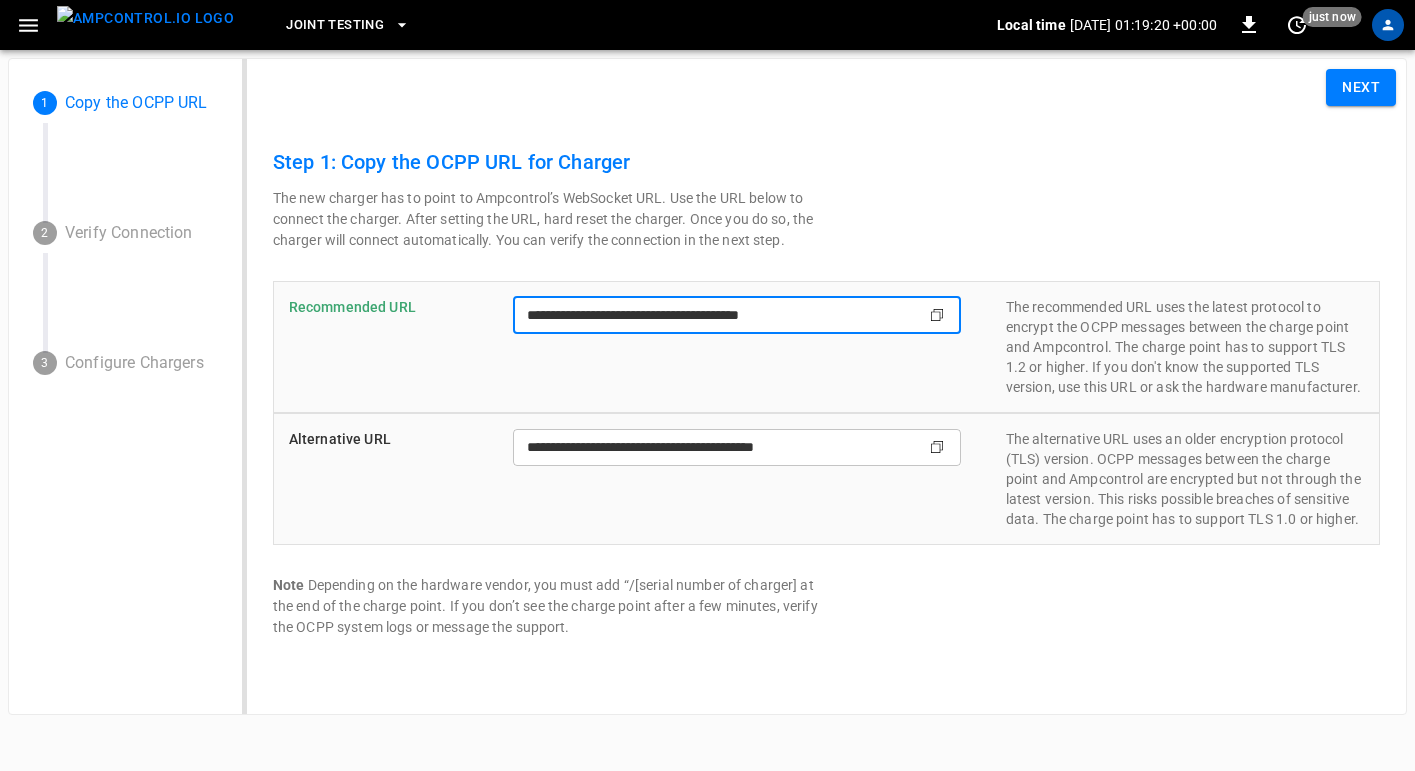 click on "**********" at bounding box center (699, 315) 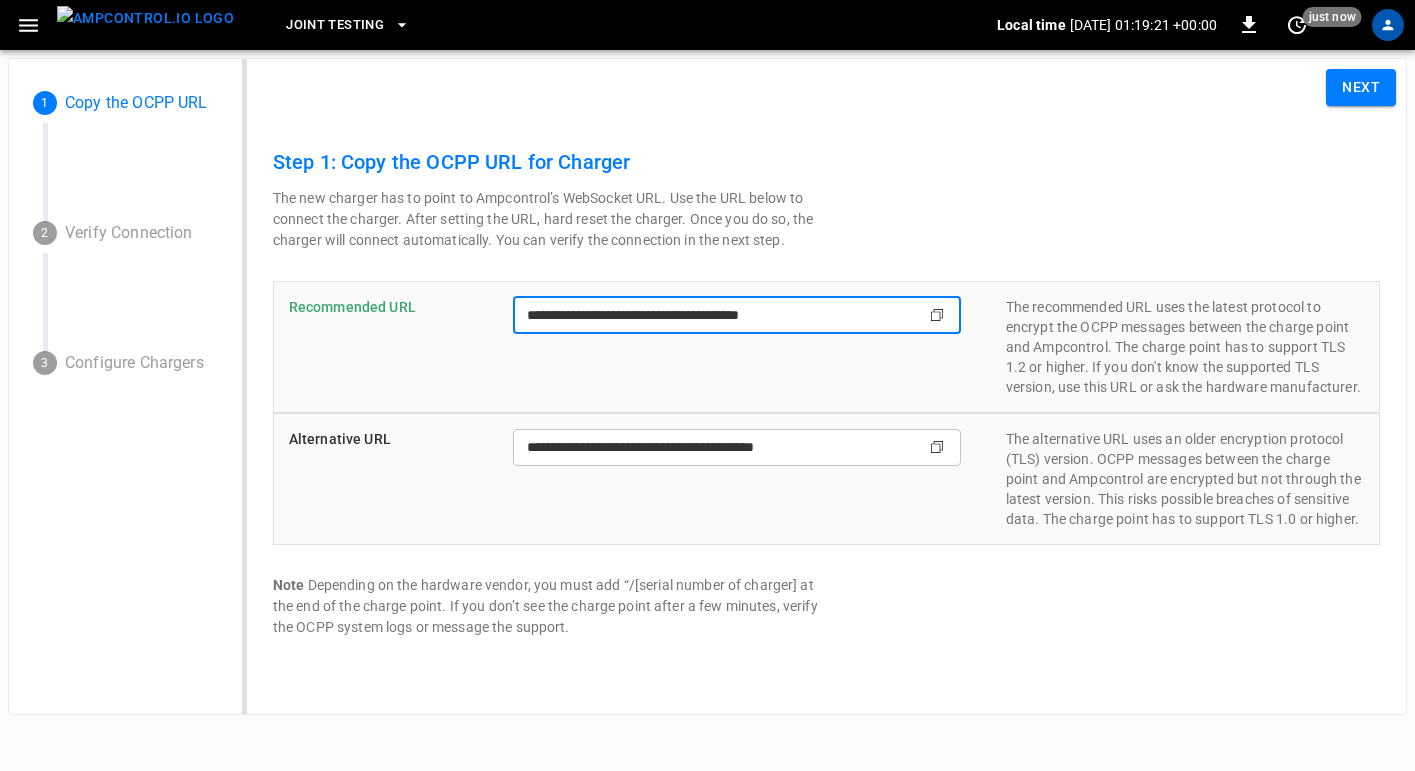 click on "**********" at bounding box center [699, 315] 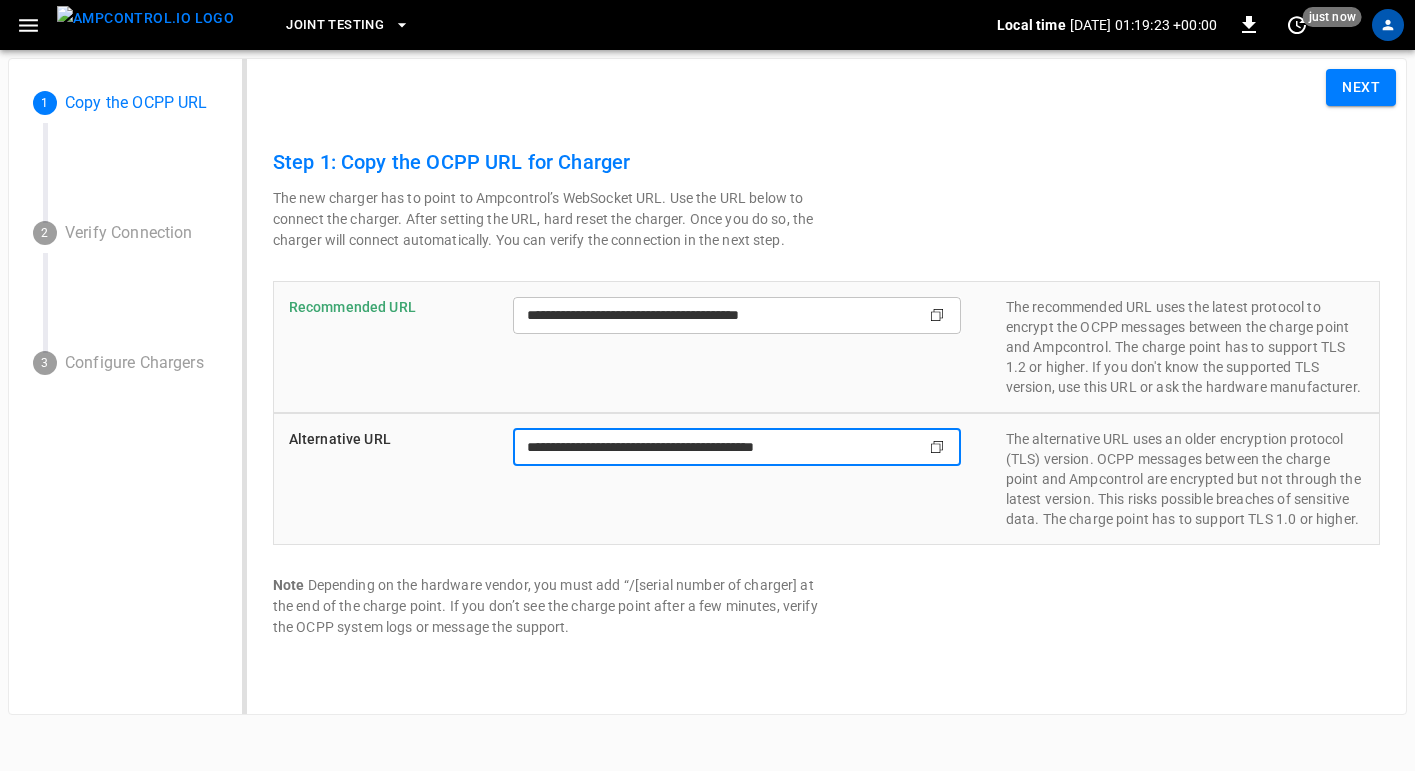 click on "**********" at bounding box center [699, 447] 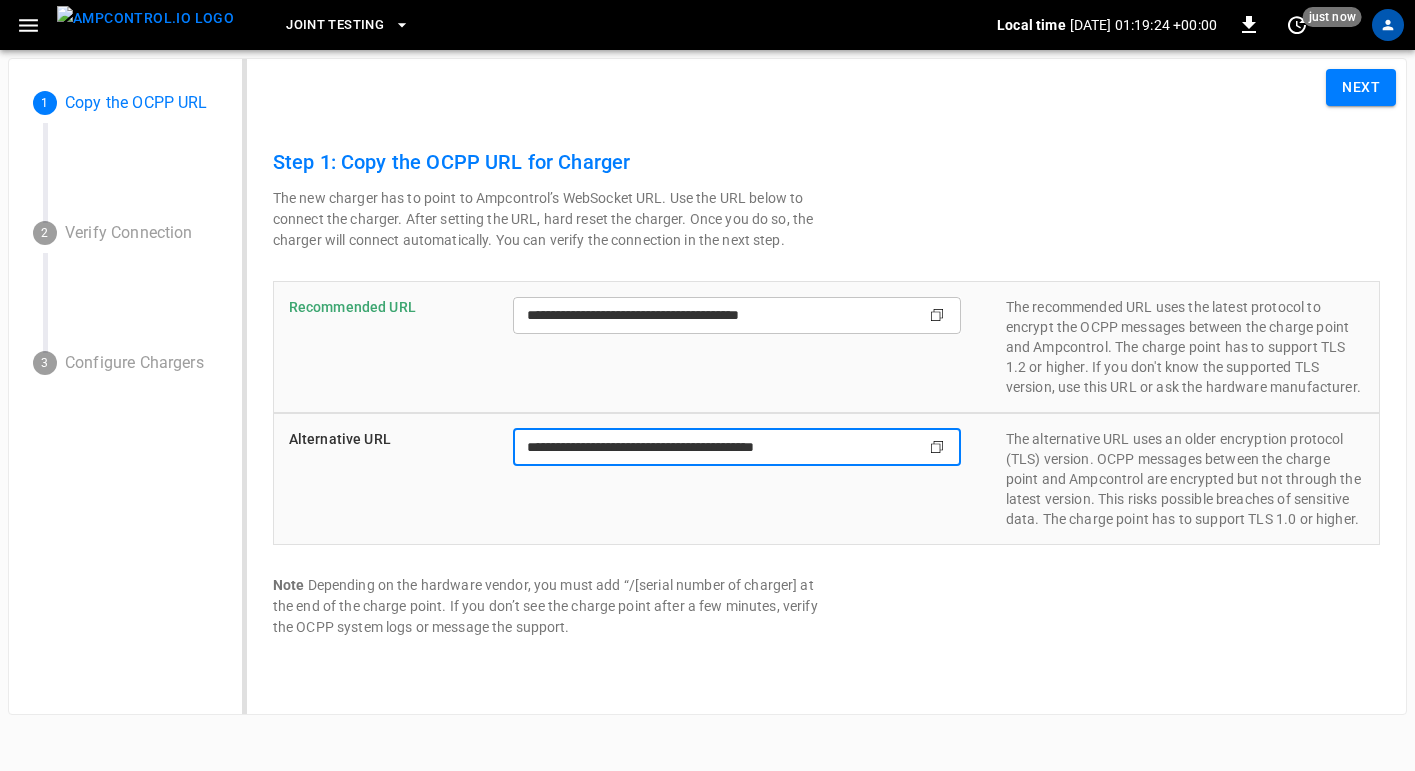 click on "**********" at bounding box center [699, 447] 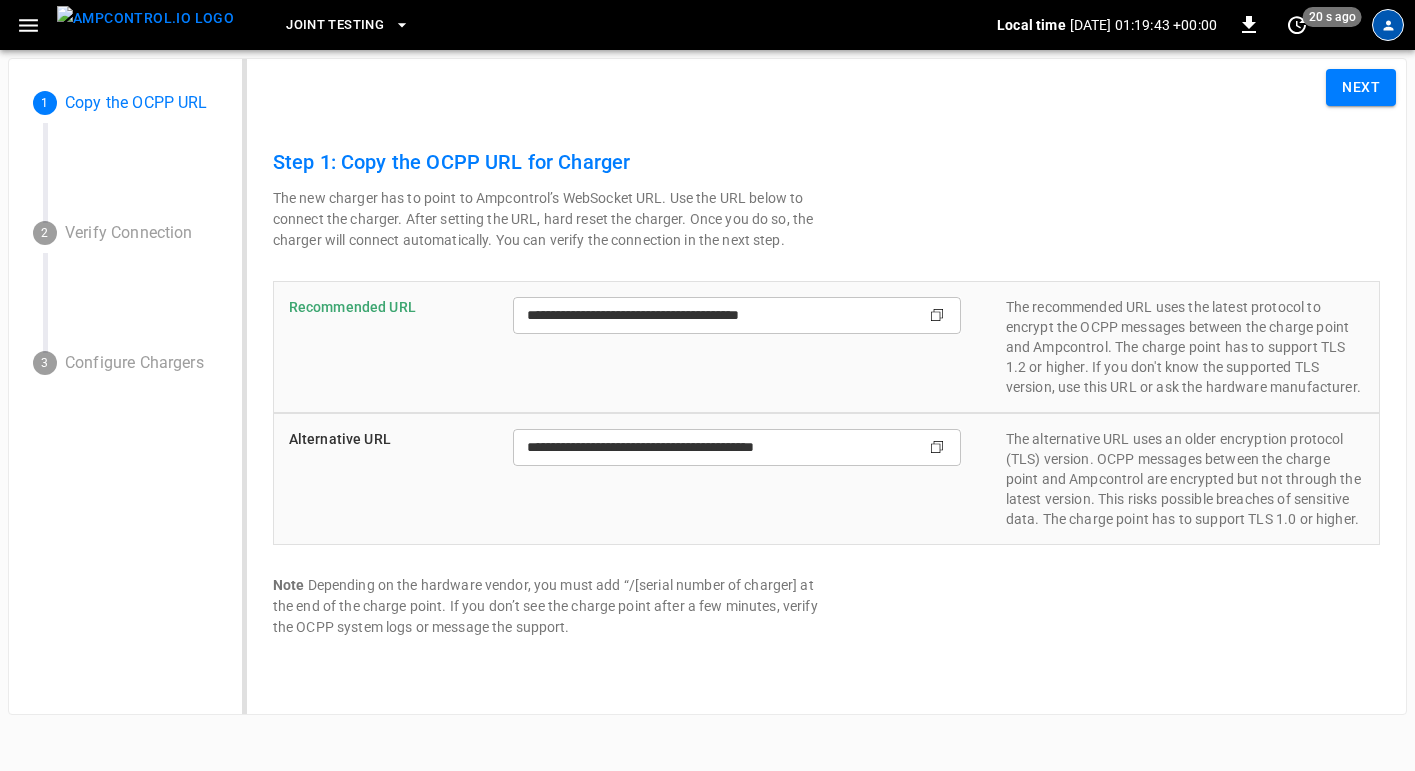 click at bounding box center (1388, 25) 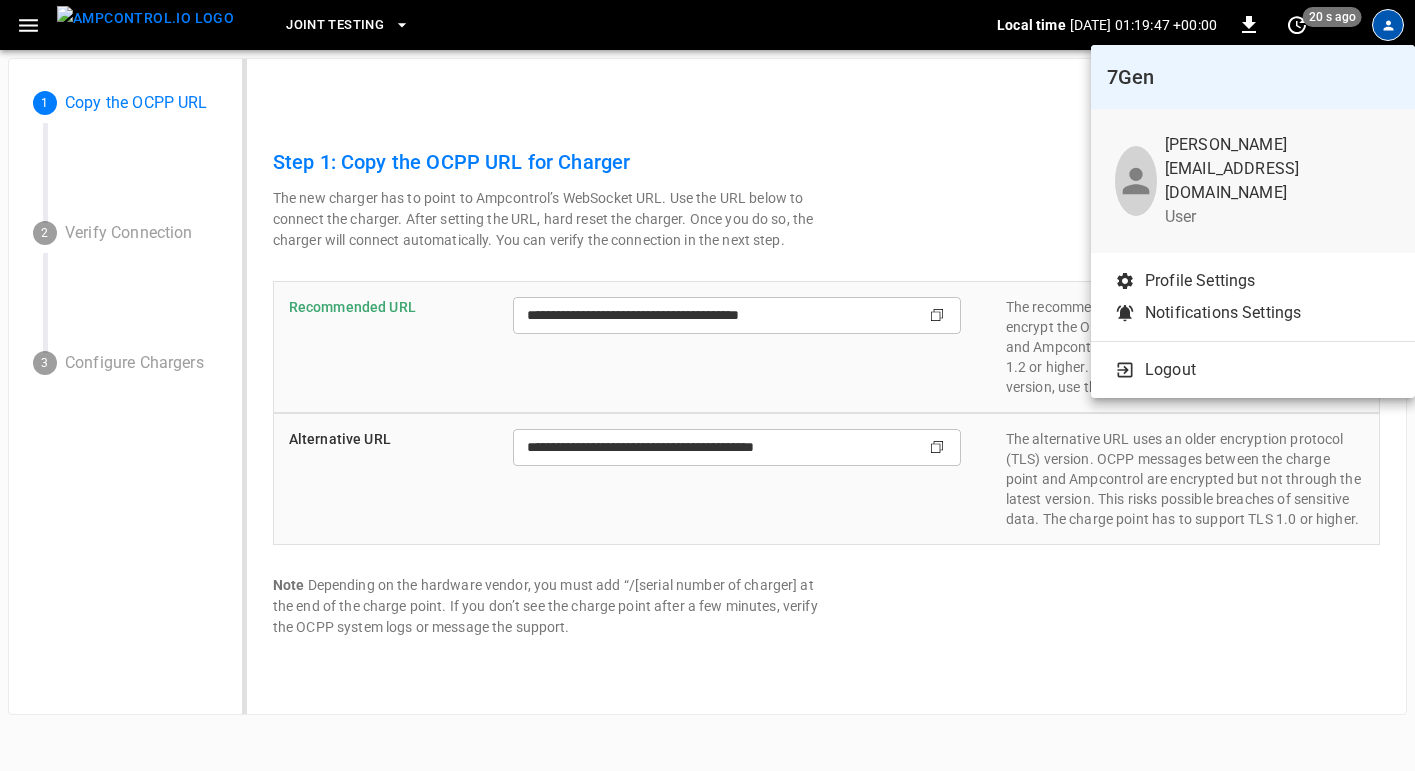 click at bounding box center (707, 385) 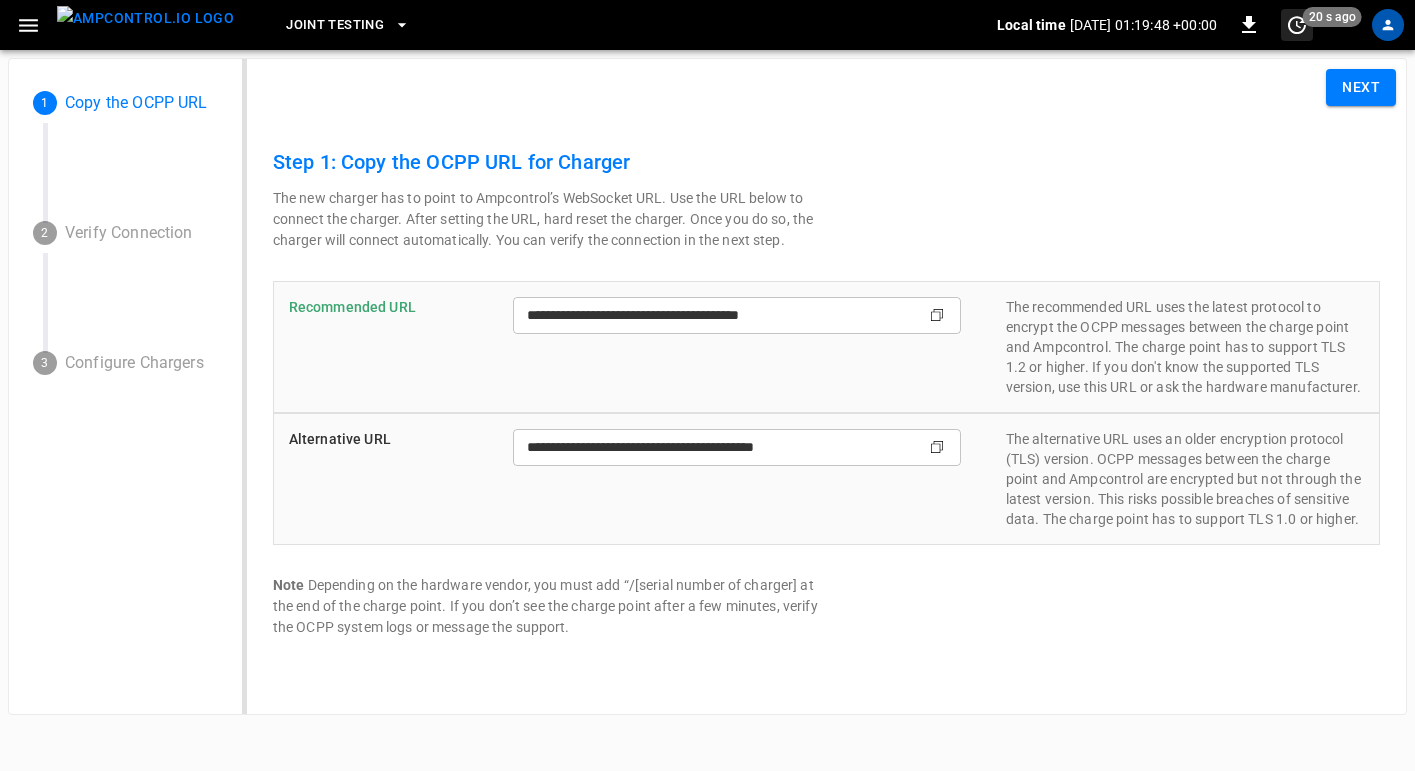 click 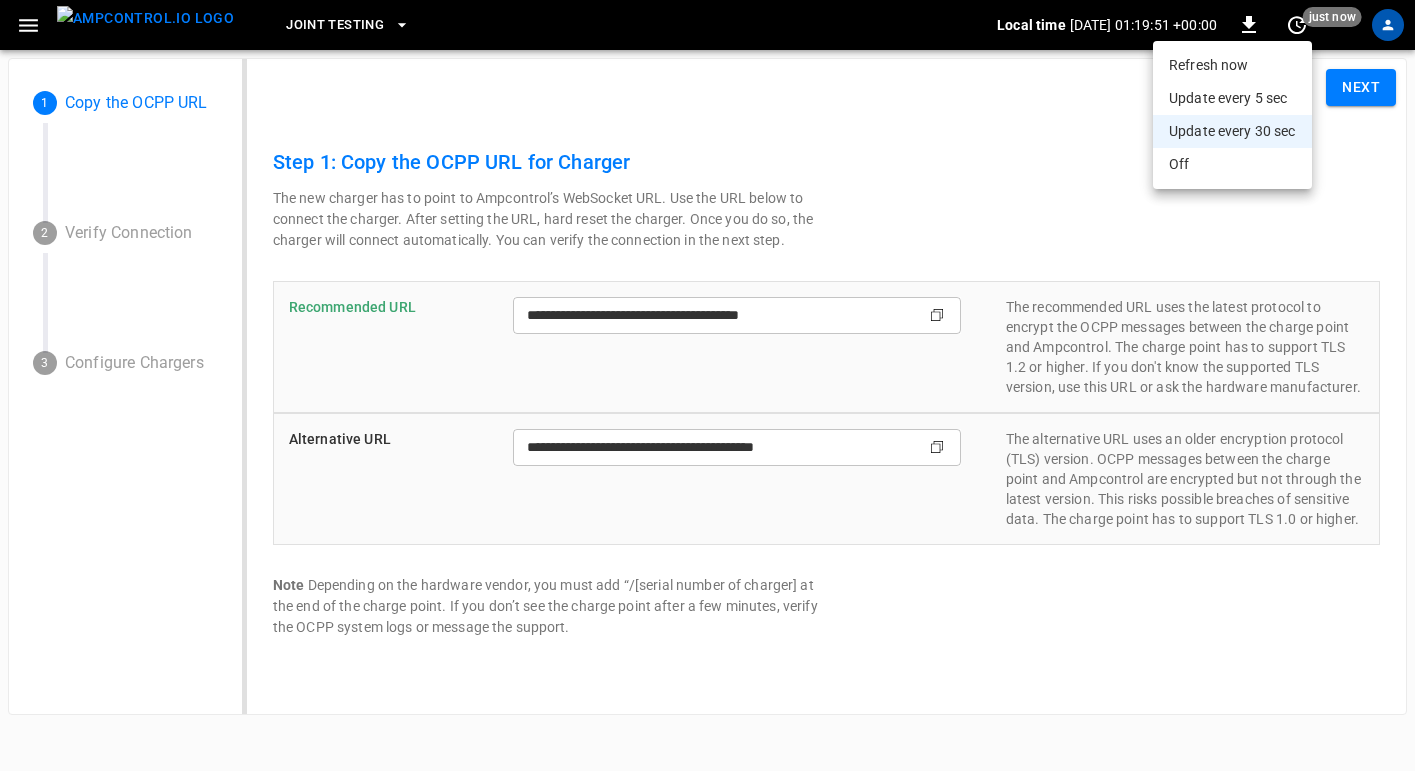 click at bounding box center (707, 385) 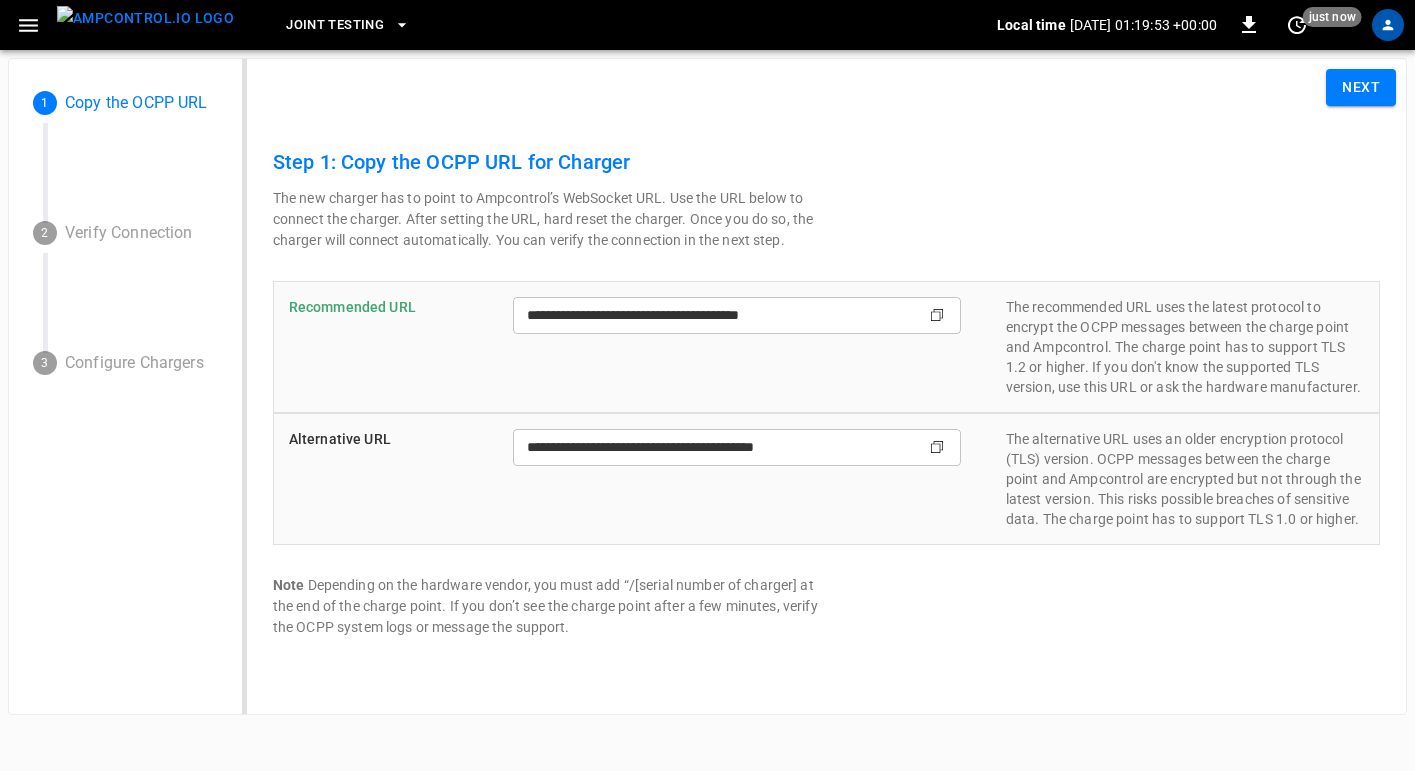 click at bounding box center (145, 18) 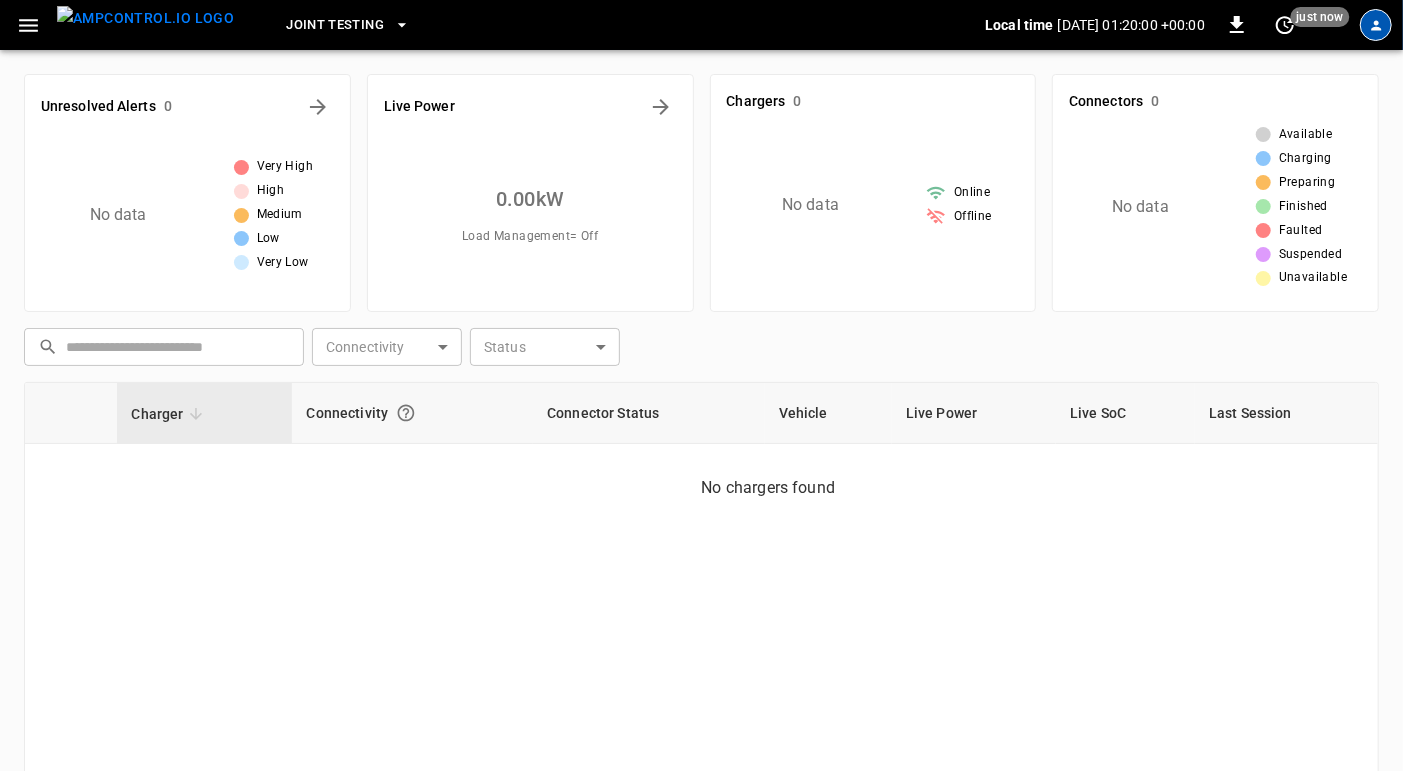 click 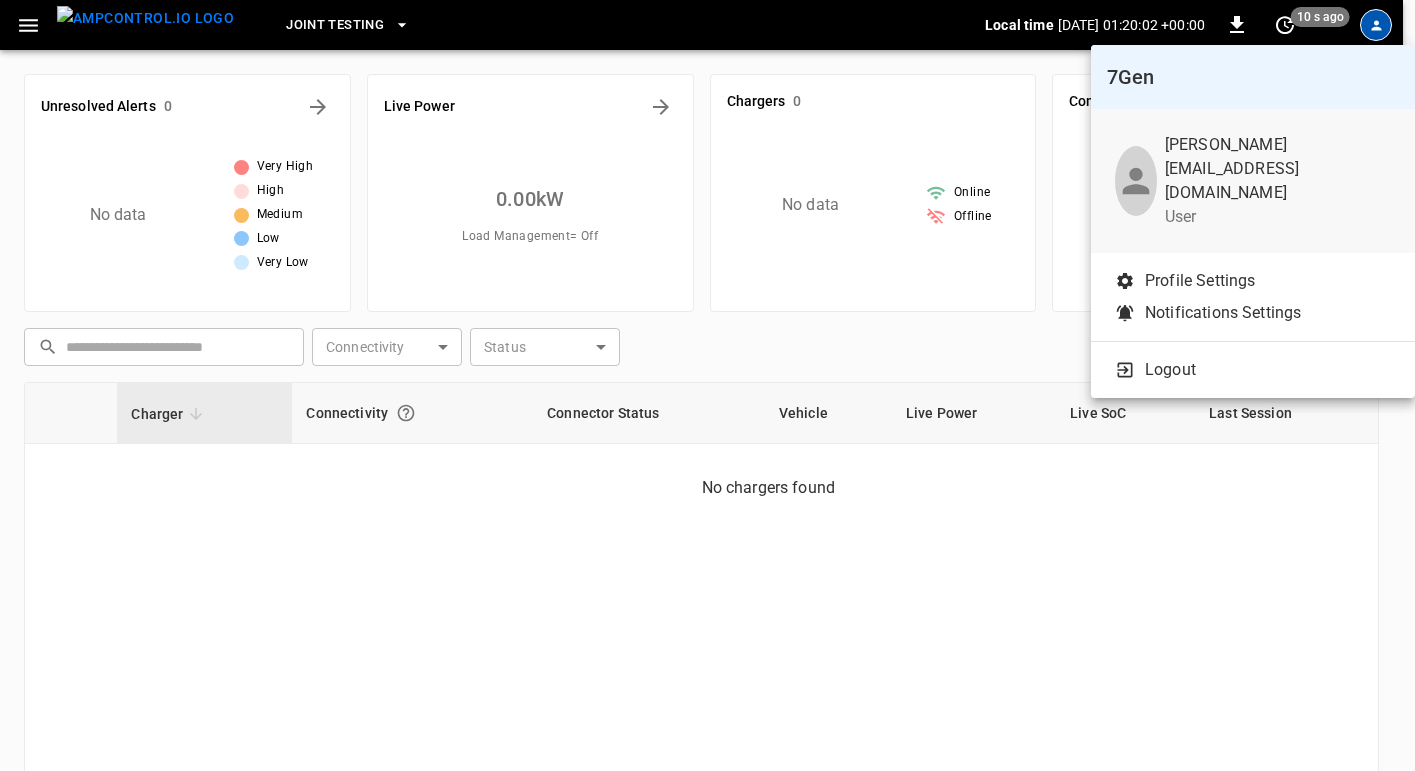 click at bounding box center [707, 385] 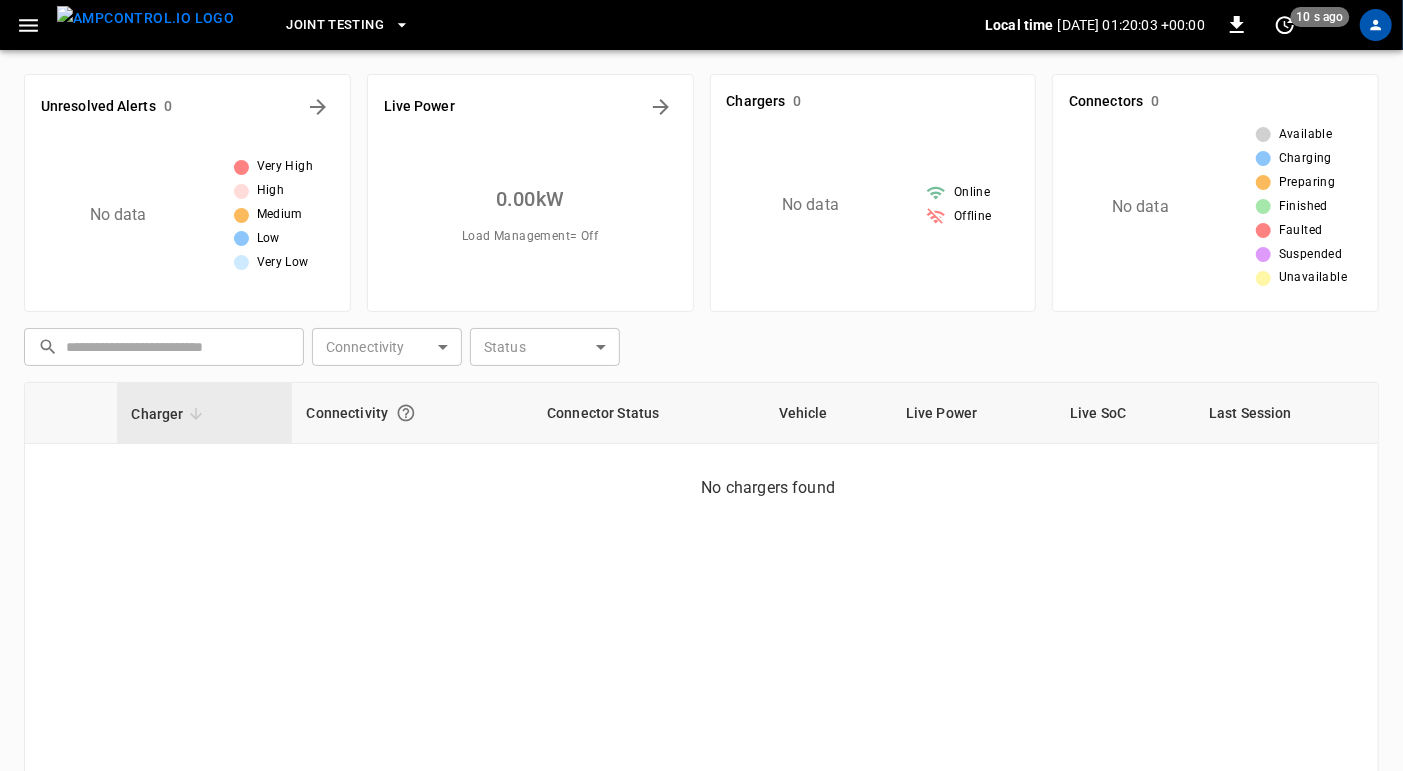 click 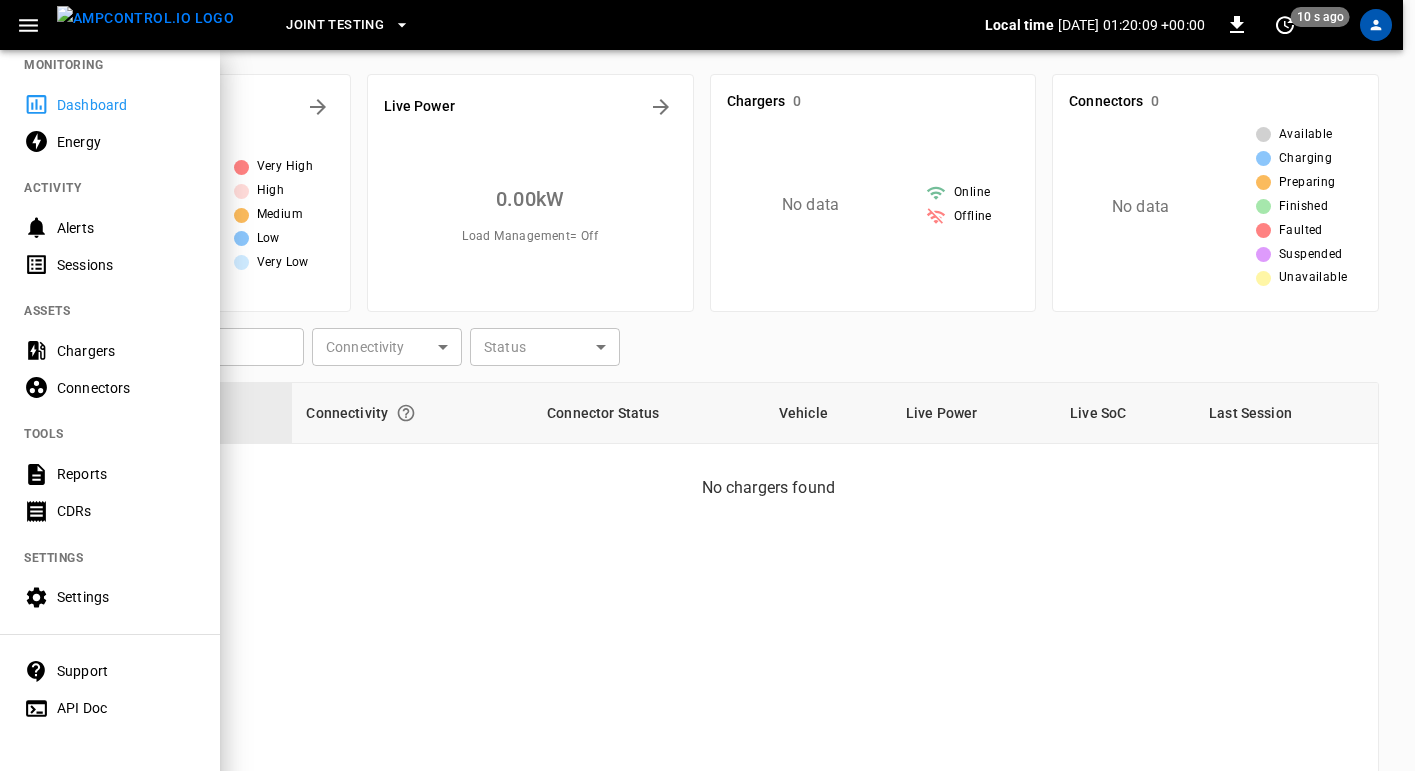 scroll, scrollTop: 33, scrollLeft: 0, axis: vertical 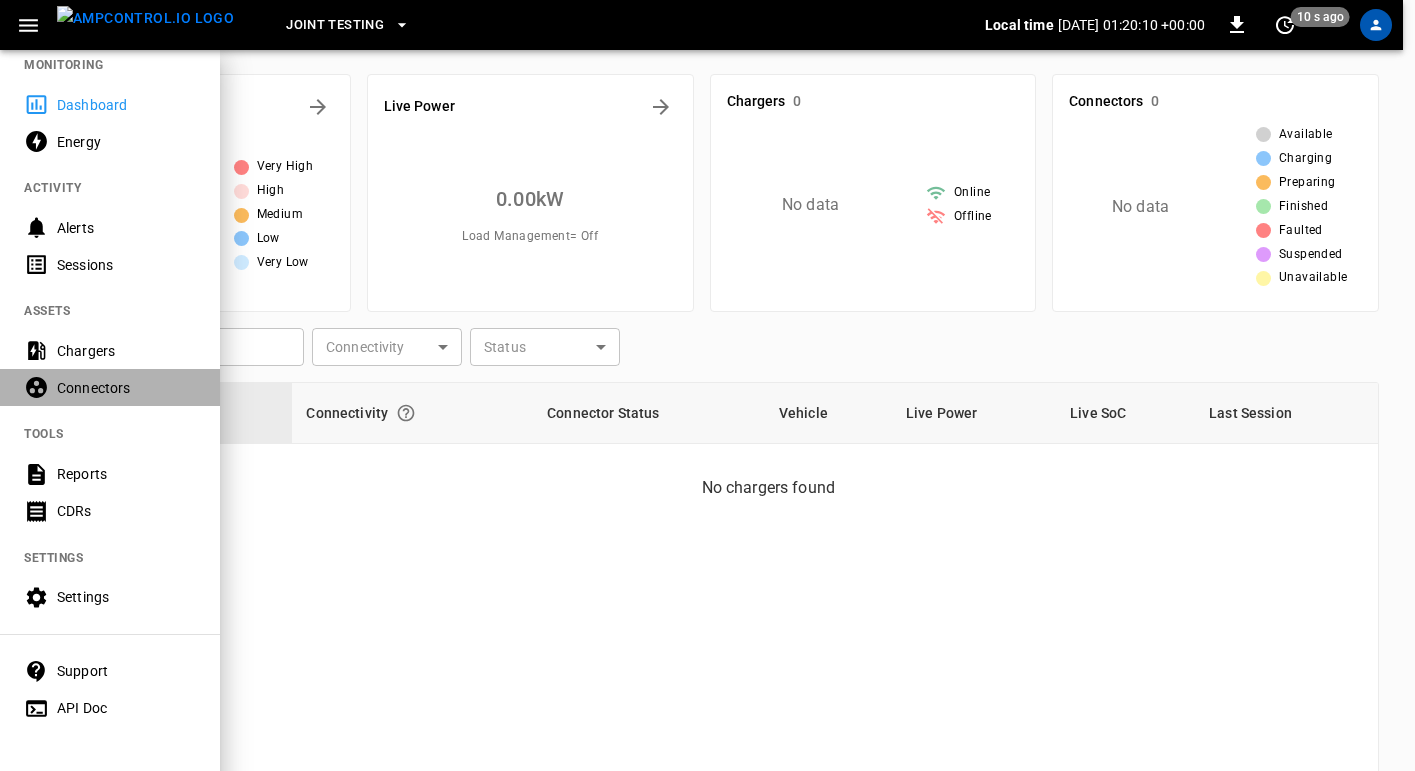 click on "Connectors" at bounding box center (110, 387) 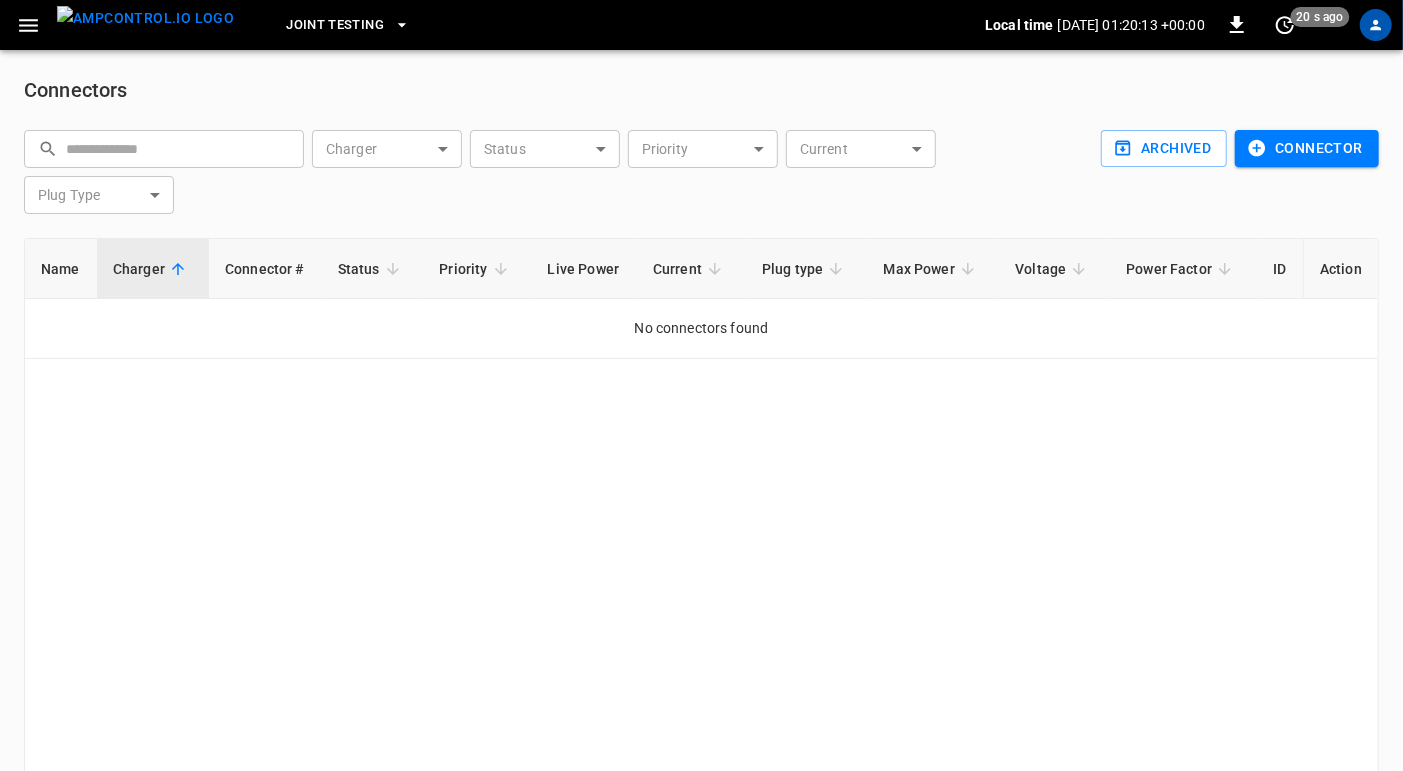 click 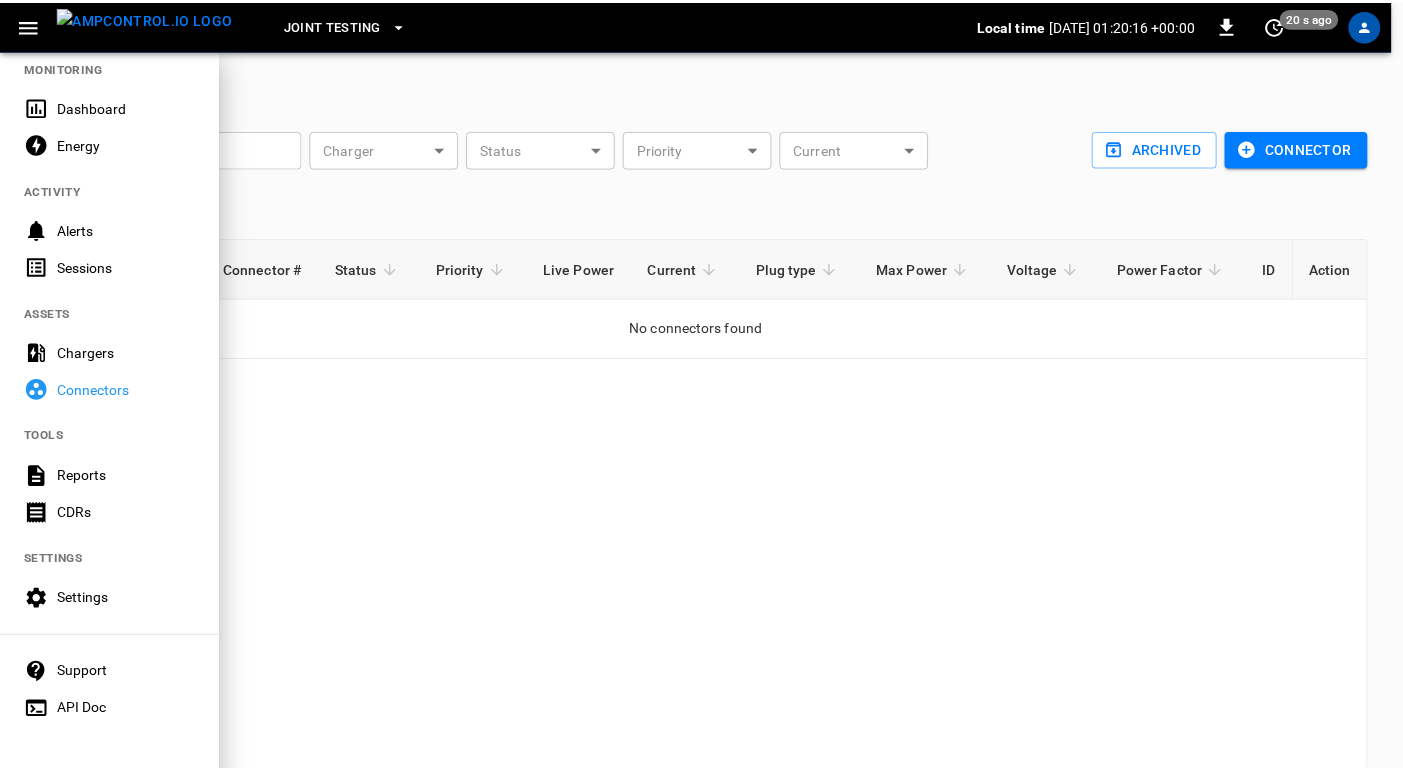 scroll, scrollTop: 33, scrollLeft: 0, axis: vertical 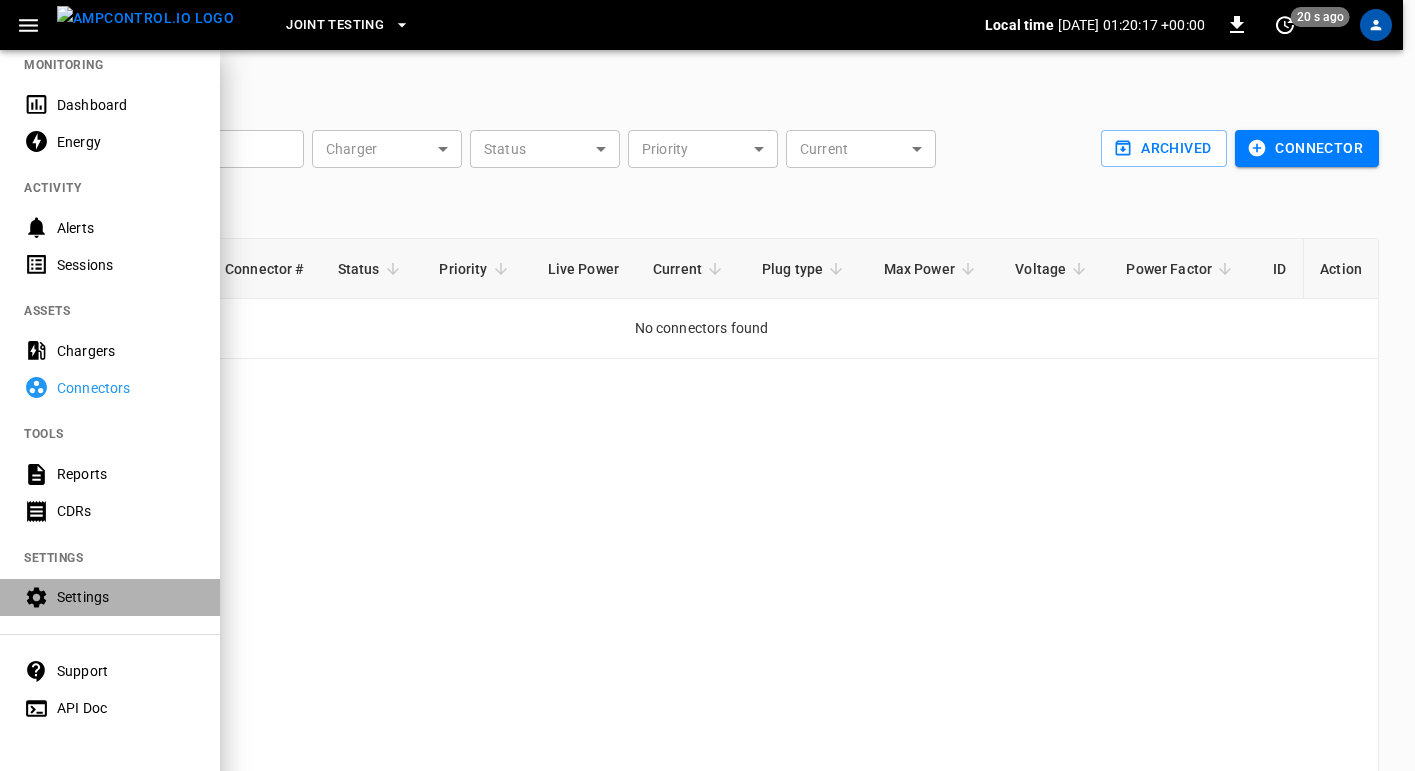 click on "Settings" at bounding box center [126, 597] 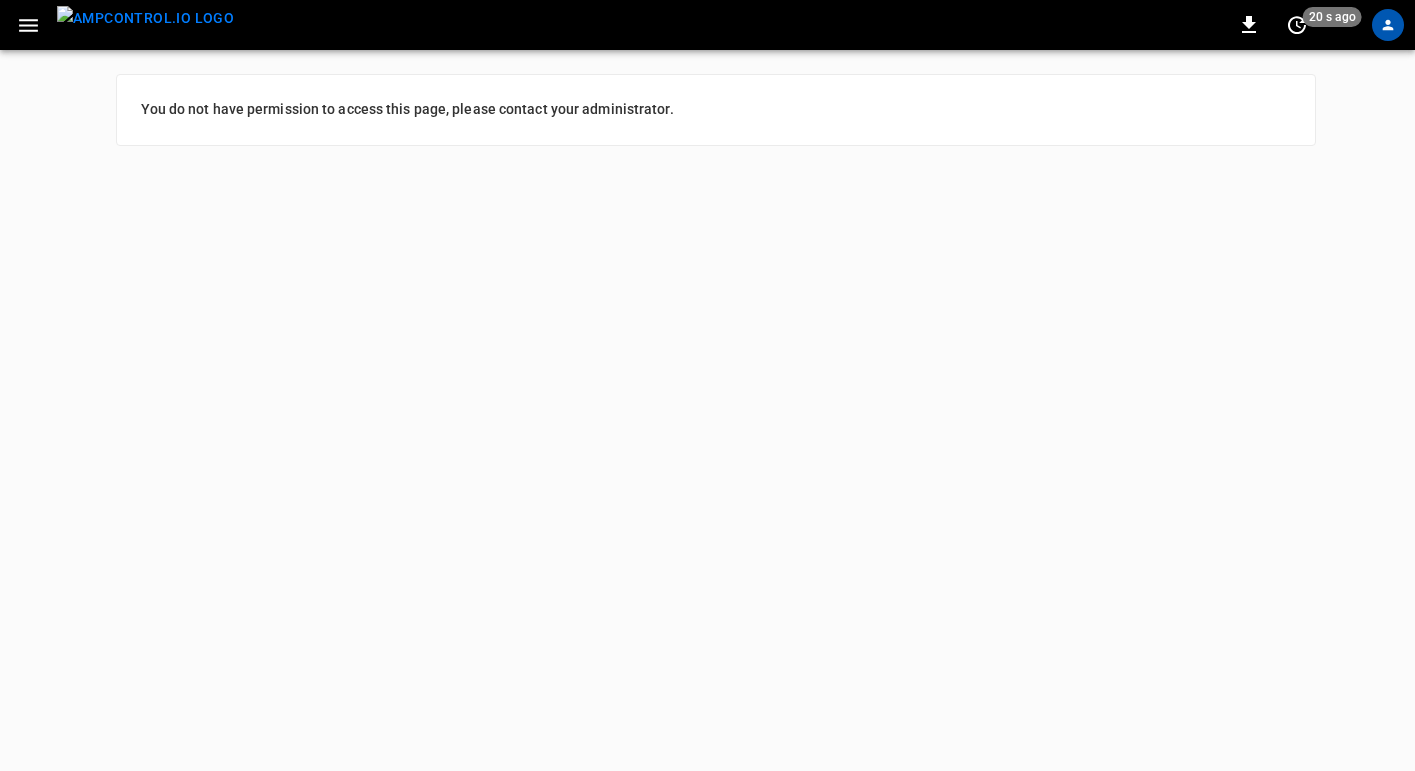click 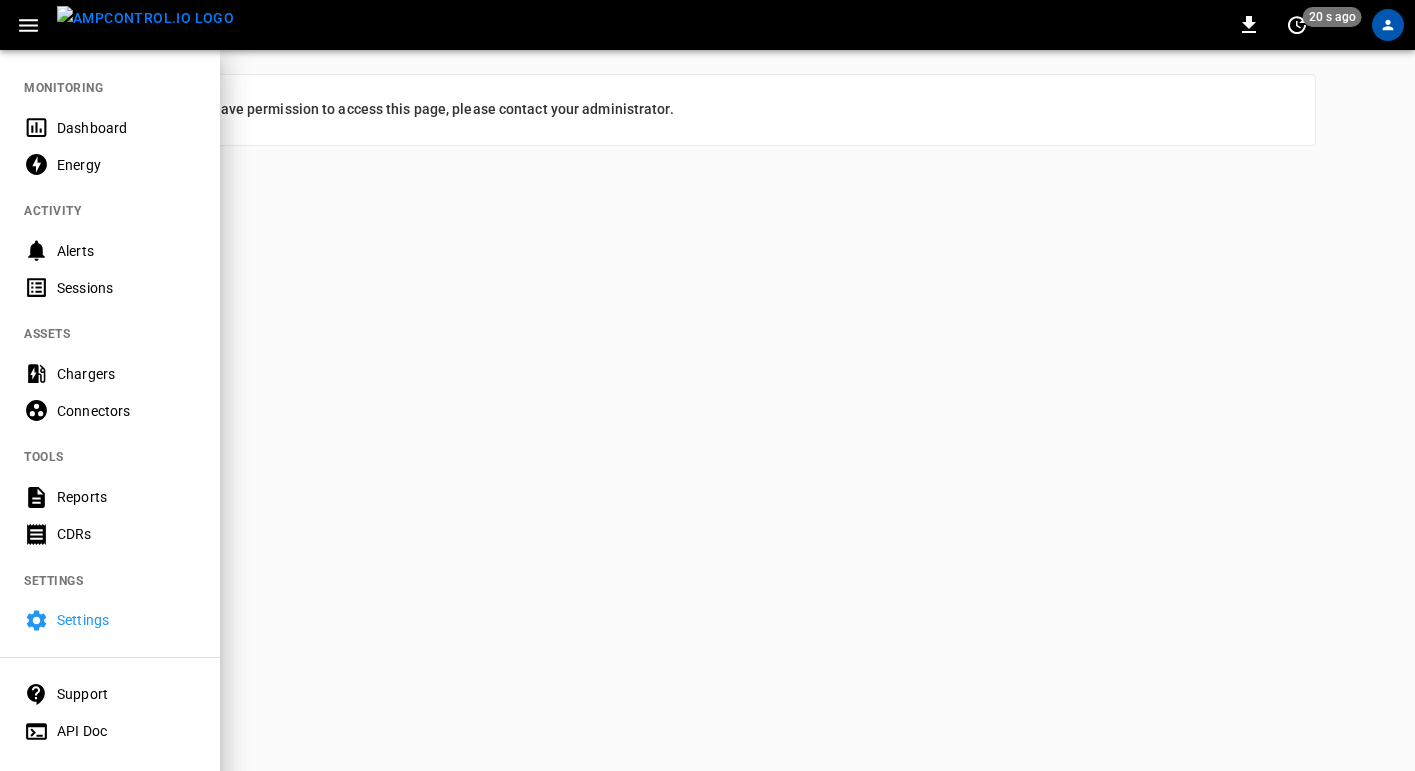 click at bounding box center (145, 18) 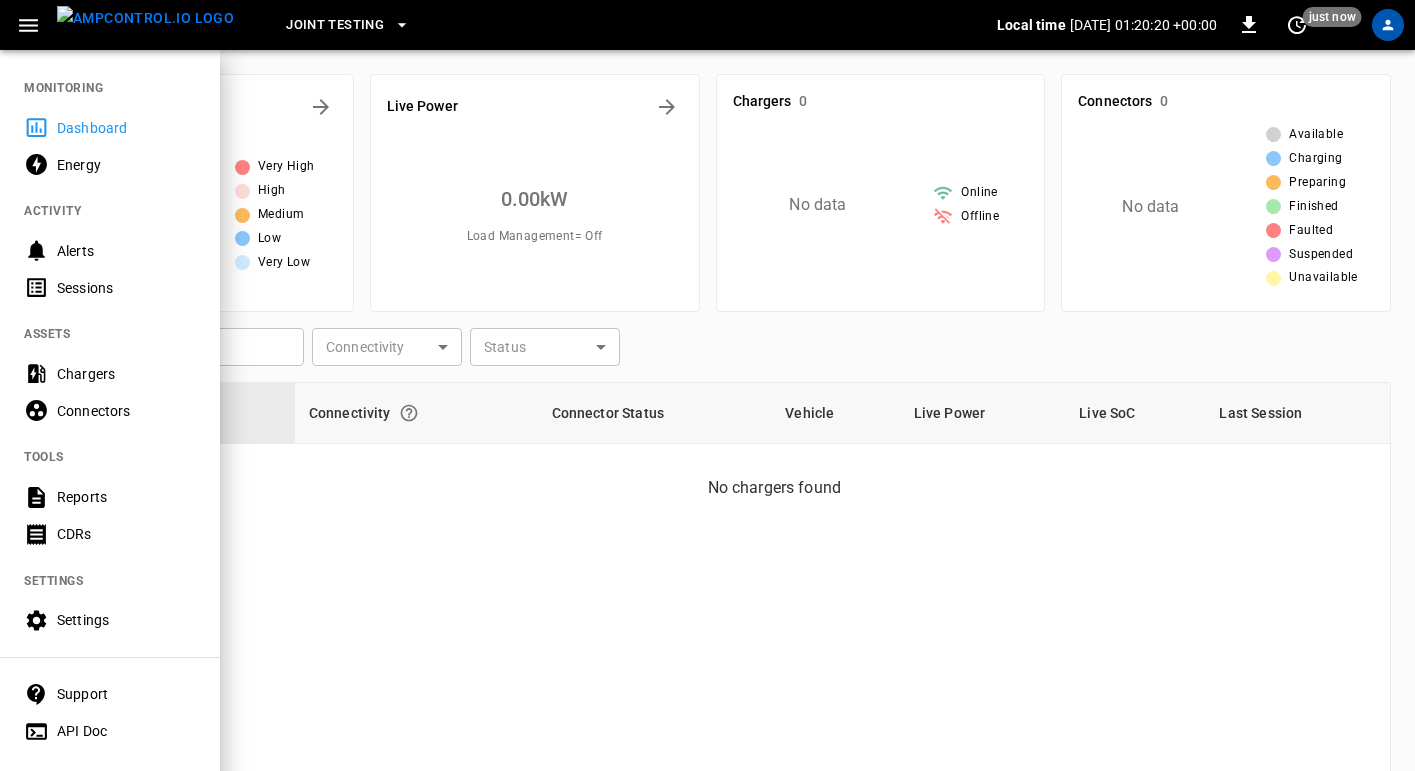click at bounding box center (707, 385) 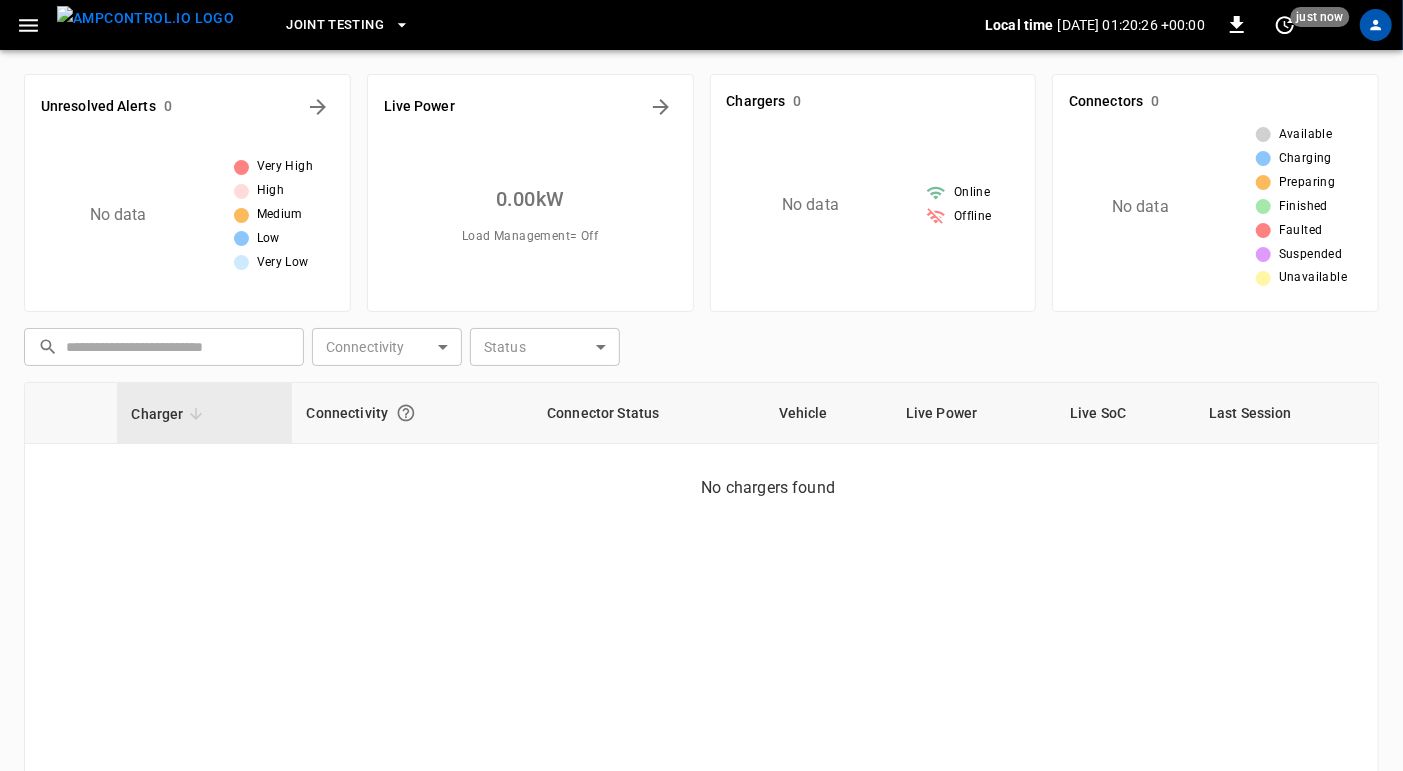 click on "Charger Connectivity Connector Status Vehicle Live Power Live SoC Last Session No chargers found" at bounding box center (701, 652) 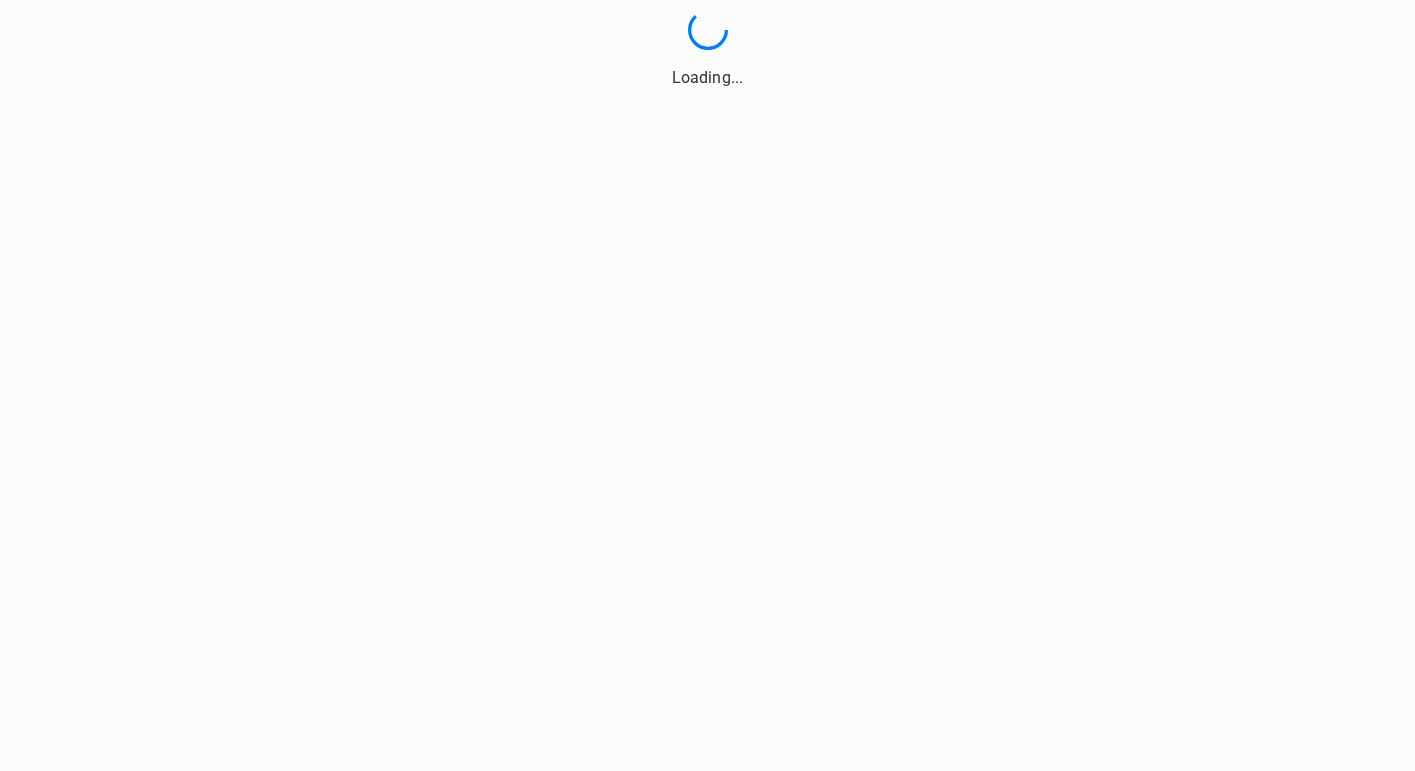 scroll, scrollTop: 0, scrollLeft: 0, axis: both 